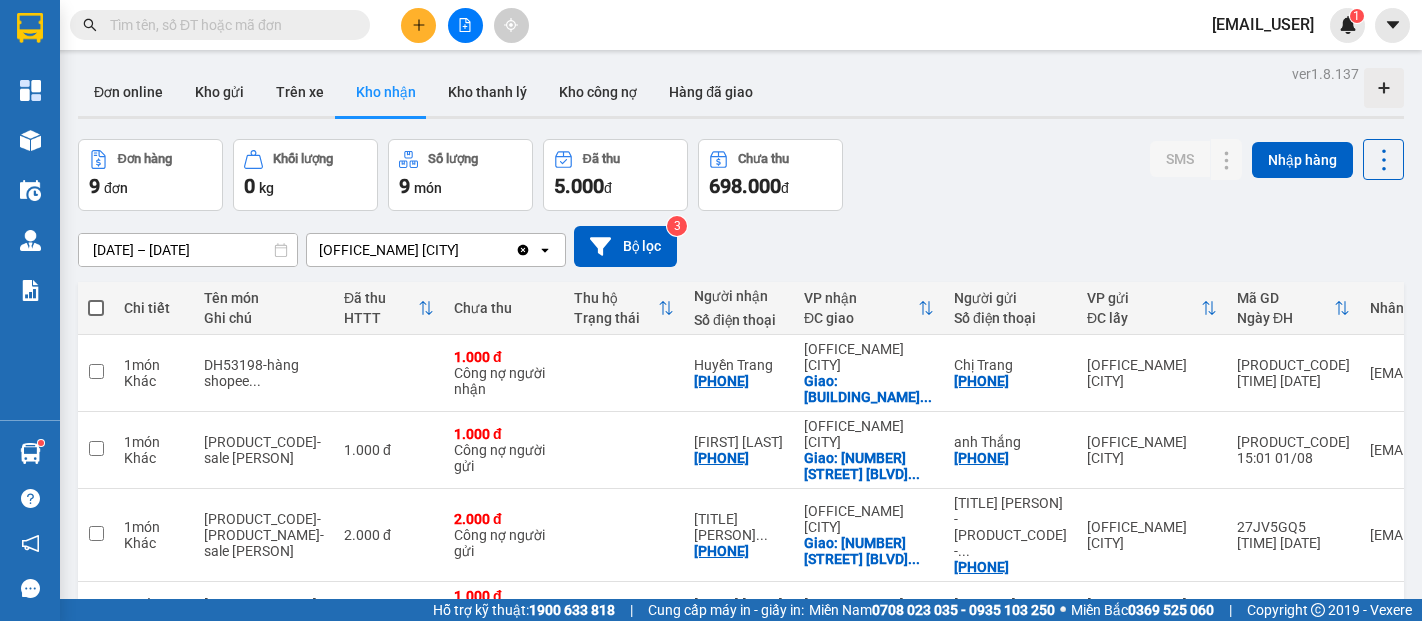 scroll, scrollTop: 0, scrollLeft: 0, axis: both 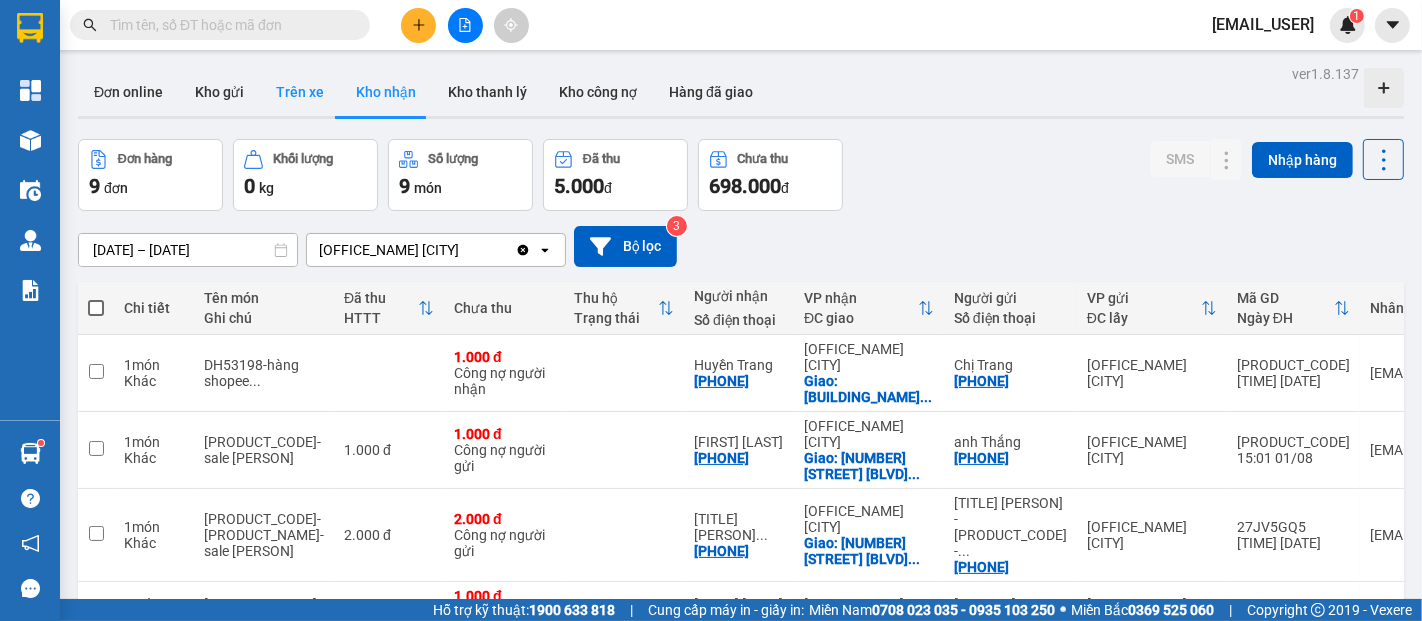 click on "Trên xe" at bounding box center (300, 92) 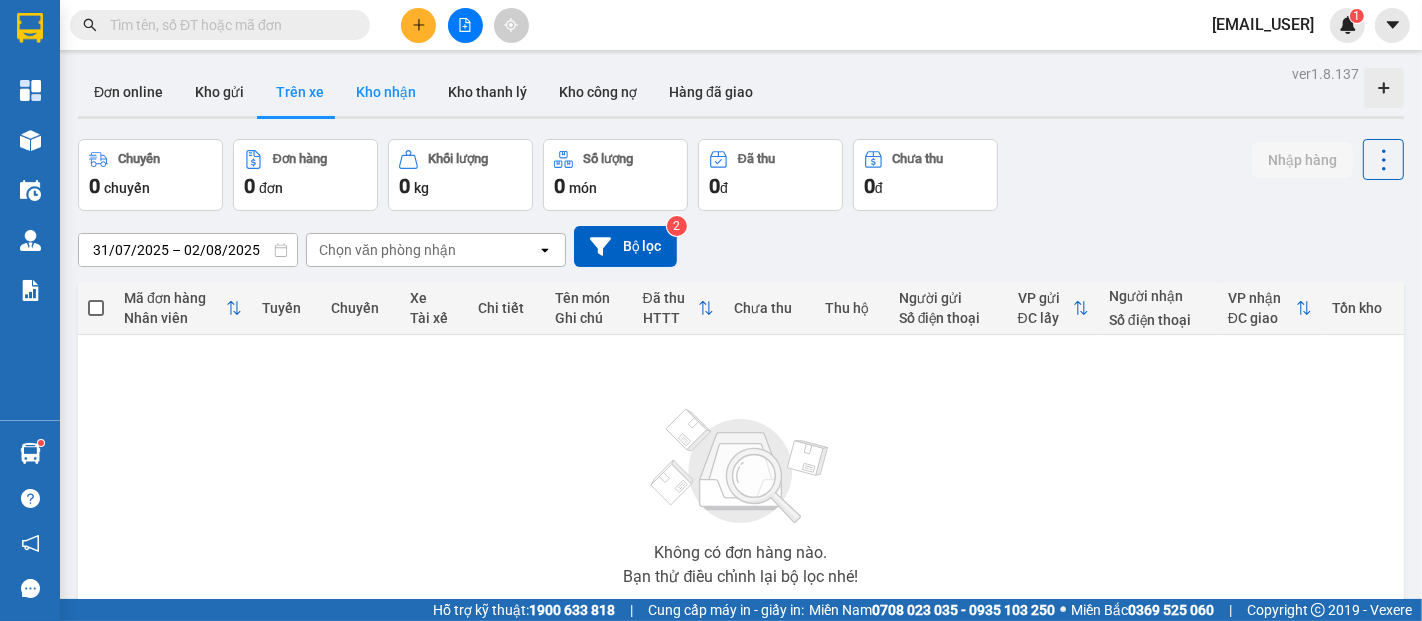 click on "Kho nhận" at bounding box center (386, 92) 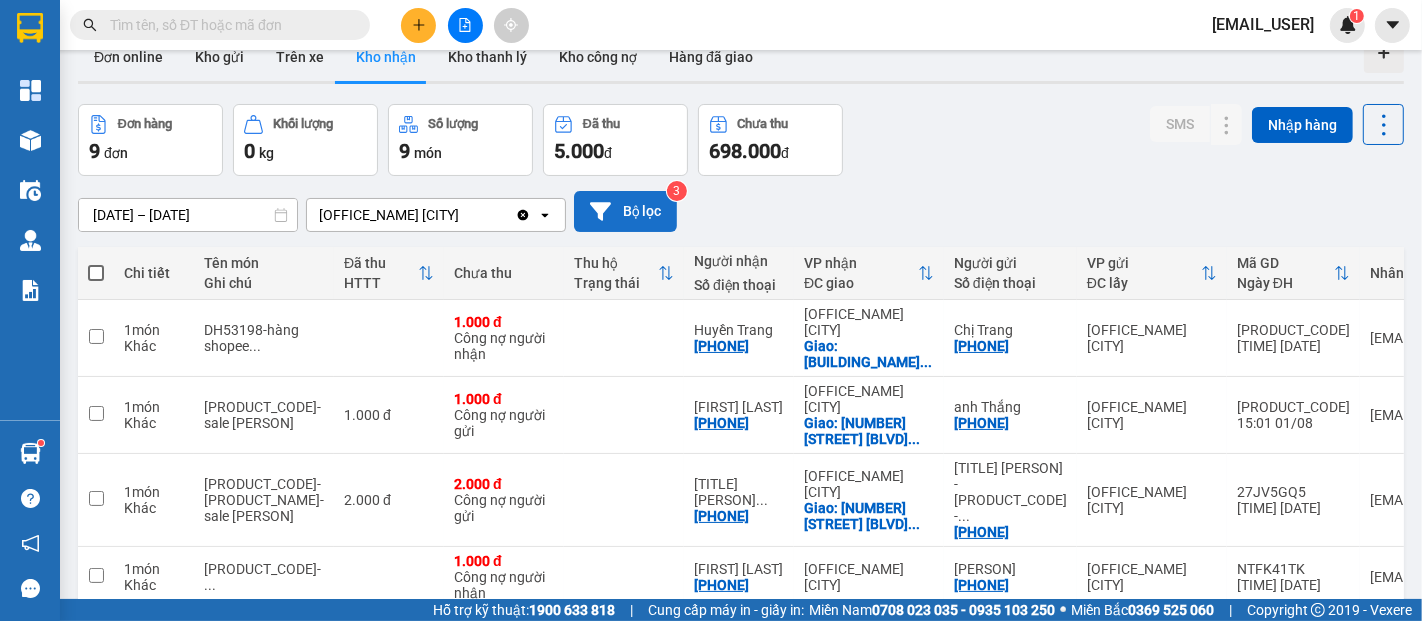 scroll, scrollTop: 0, scrollLeft: 0, axis: both 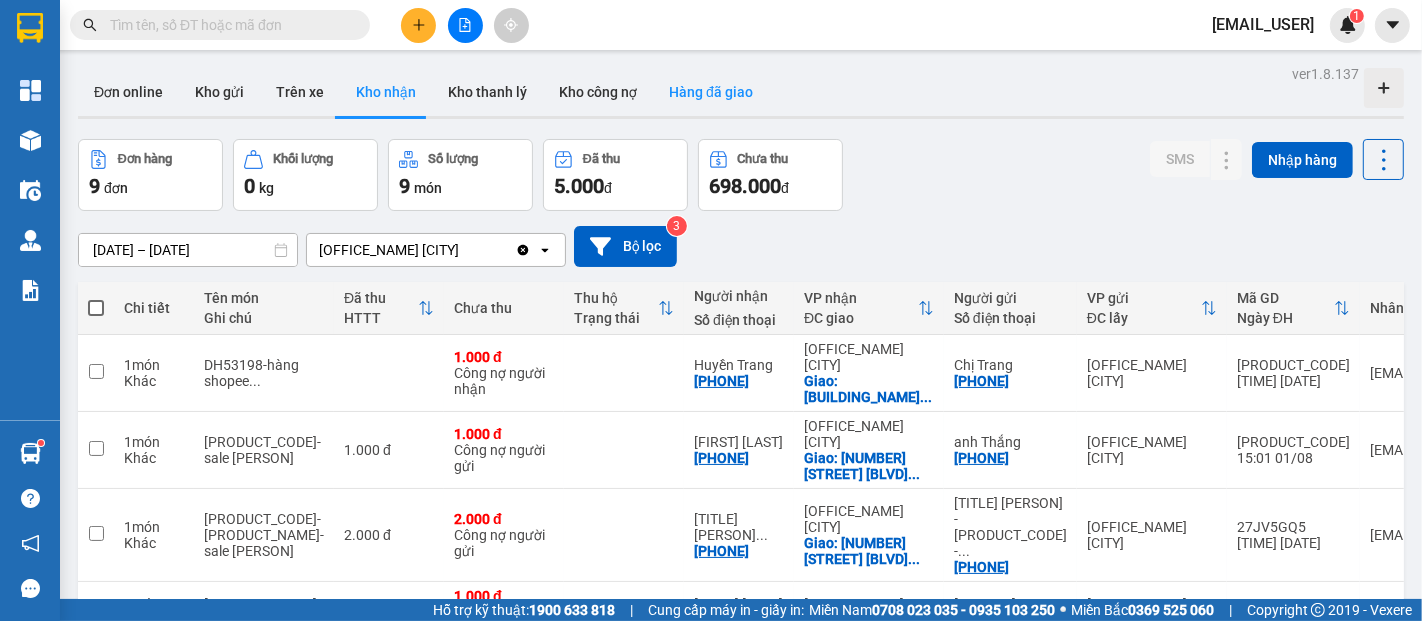 click on "Hàng đã giao" at bounding box center [711, 92] 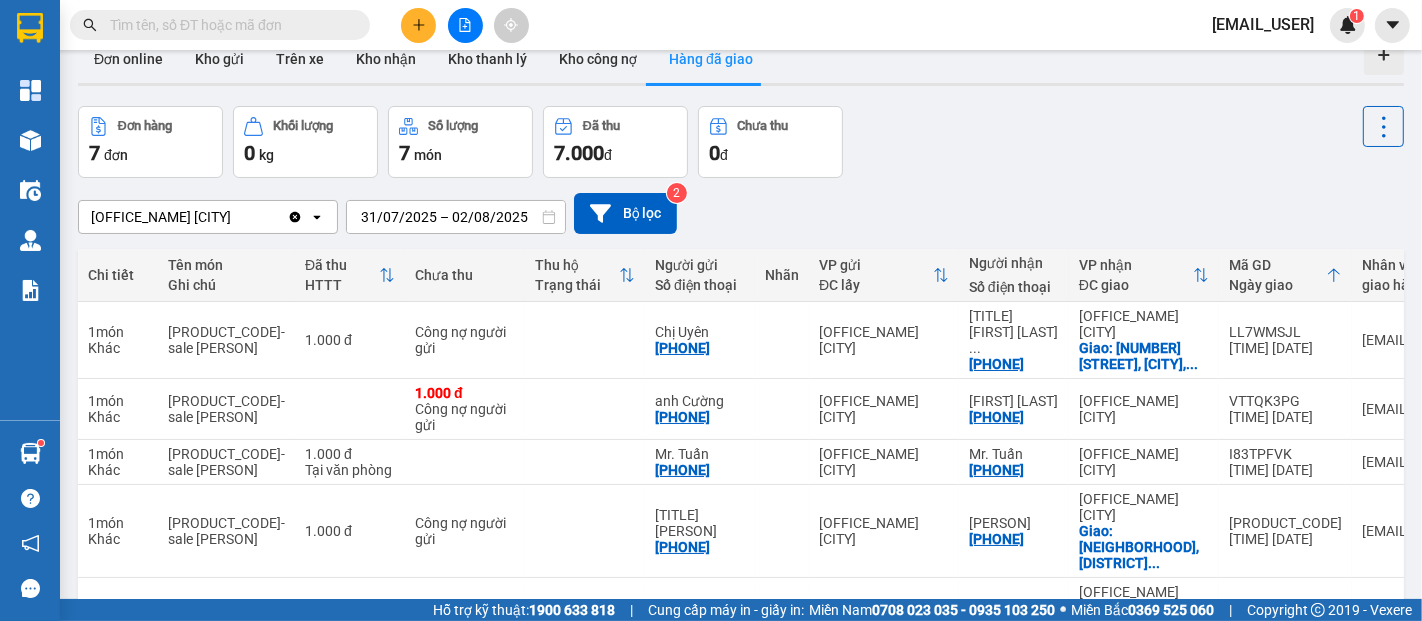 scroll, scrollTop: 0, scrollLeft: 0, axis: both 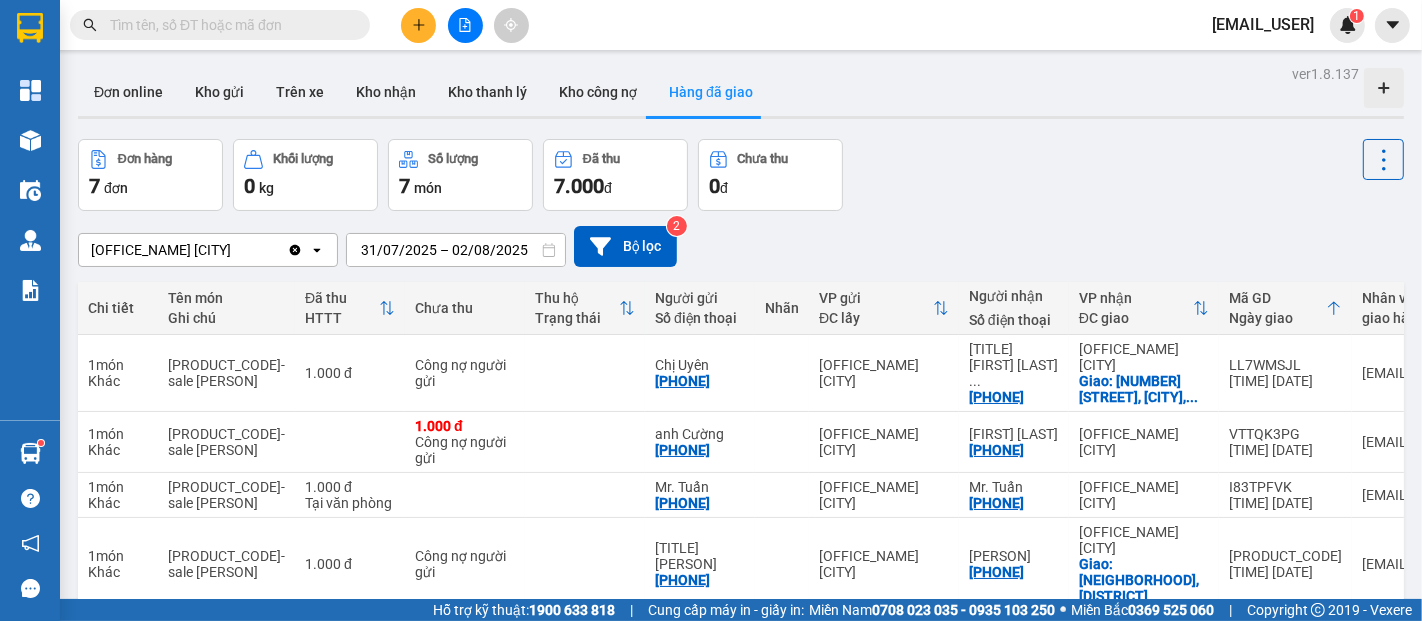 click on "ver  1.8.137 Đơn online Kho gửi Trên xe Kho nhận Kho thanh lý Kho công nợ Hàng đã giao Đơn hàng 7 đơn Khối lượng 0 kg Số lượng 7 món Đã thu 7.000  đ Chưa thu 0  đ [OFFICE_NAME] [CITY] Clear value open [DATE] – [DATE] Press the down arrow key to interact with the calendar and select a date. Press the escape button to close the calendar. Selected date range is from [DATE] to [DATE]. Bộ lọc 2 Chi tiết Tên món Ghi chú Đã thu HTTT Chưa thu Thu hộ Trạng thái Người gửi Số điện thoại Nhãn VP gửi ĐC lấy Người nhận Số điện thoại VP nhận ĐC giao Mã GD Ngày giao Nhân viên giao hàng SMS Biển số xe 1  món Khác [PRODUCT_CODE]-[PRODUCT_NAME]-[PERSON]  1.000 đ Công nợ người gửi [PERSON] [PHONE] [OFFICE_NAME] [CITY] [TITLE] [FIRST] [LAST] ... [PHONE] [OFFICE_NAME] [CITY] Giao: [NUMBER] [STREET], [CITY], ... [PRODUCT_CODE] [TIME] [DATE] [EMAIL_USER] 0 [PRICE] 1  món Khác [PRODUCT_CODE]-[PRODUCT_NAME]-[PERSON] 1.000 đ 0 1 0 1" at bounding box center (741, 503) 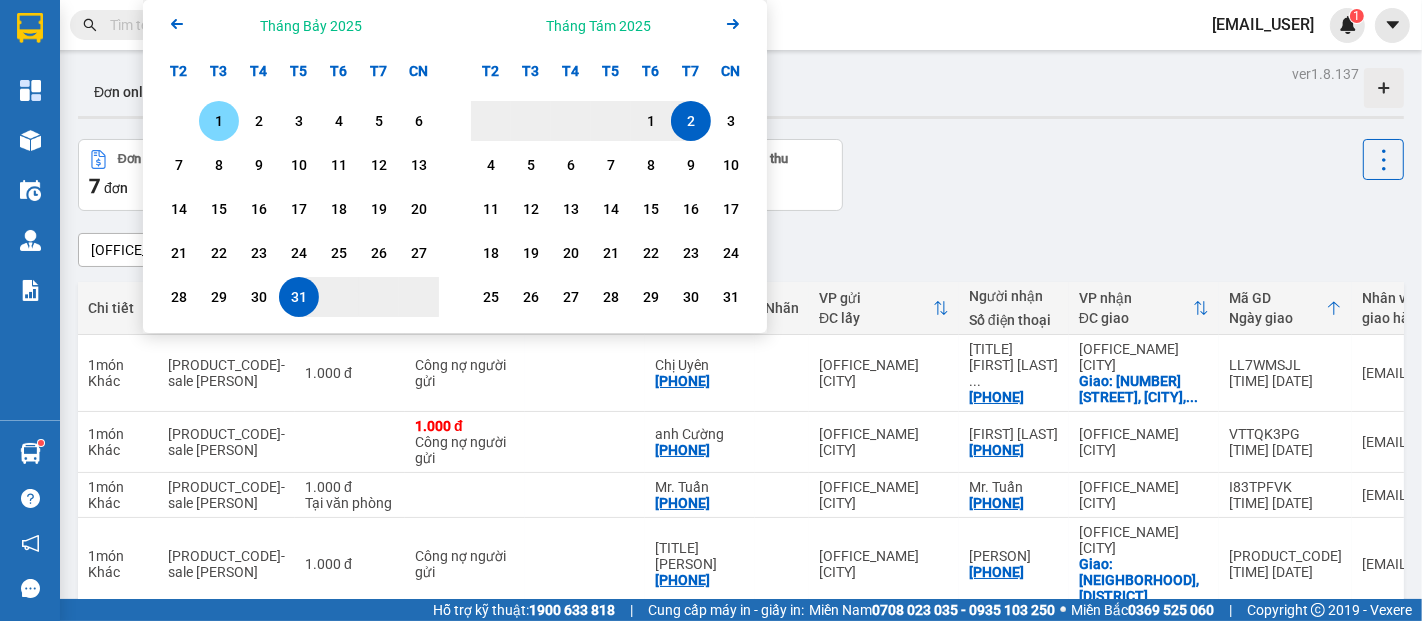 click on "1" at bounding box center [219, 121] 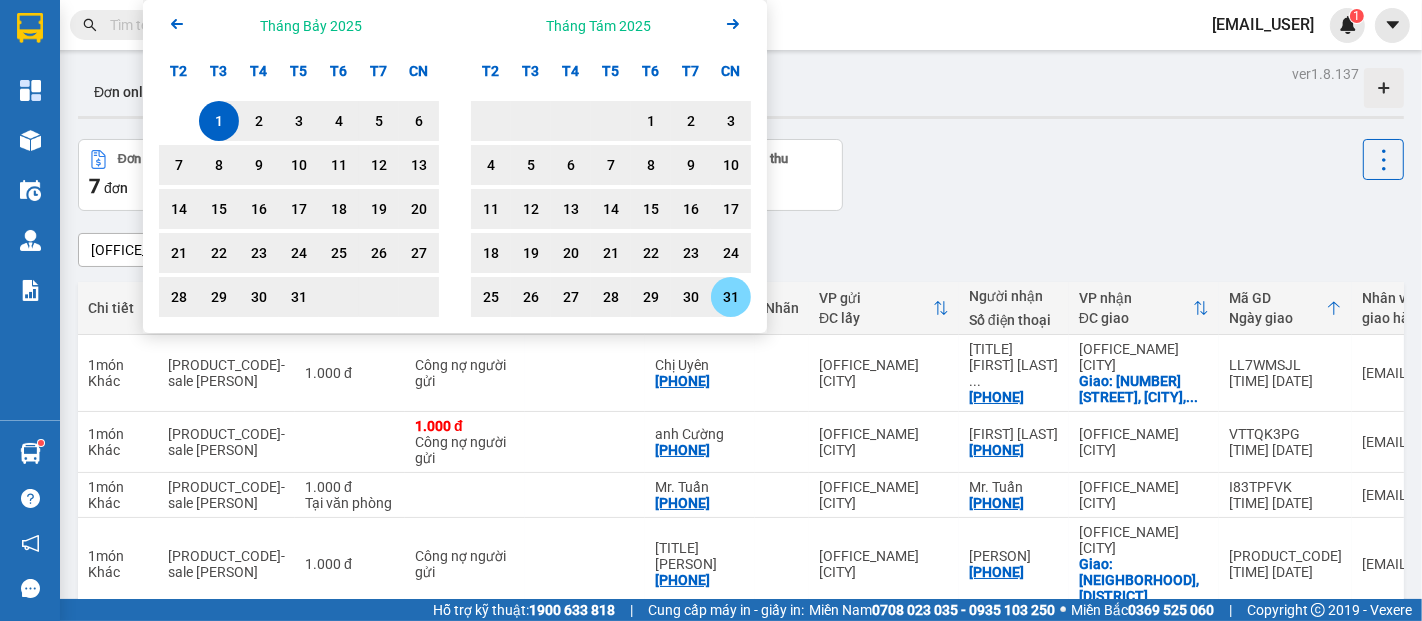 click on "31" at bounding box center (731, 297) 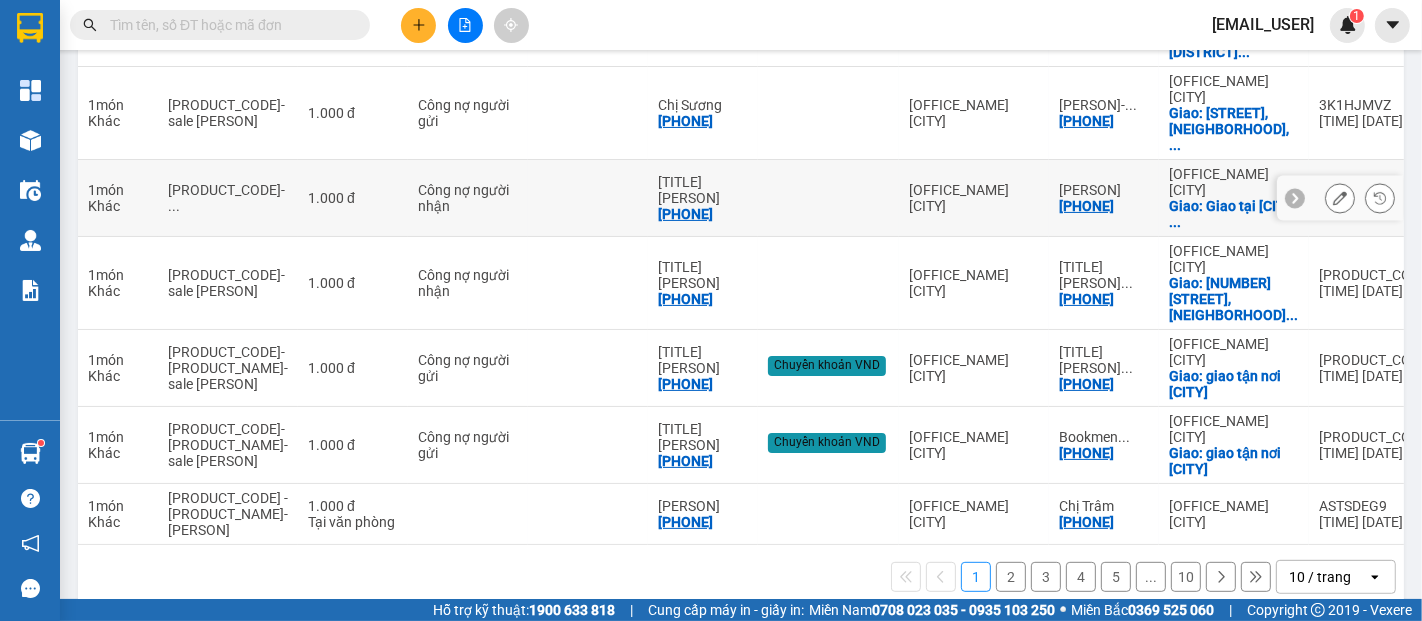 scroll, scrollTop: 550, scrollLeft: 0, axis: vertical 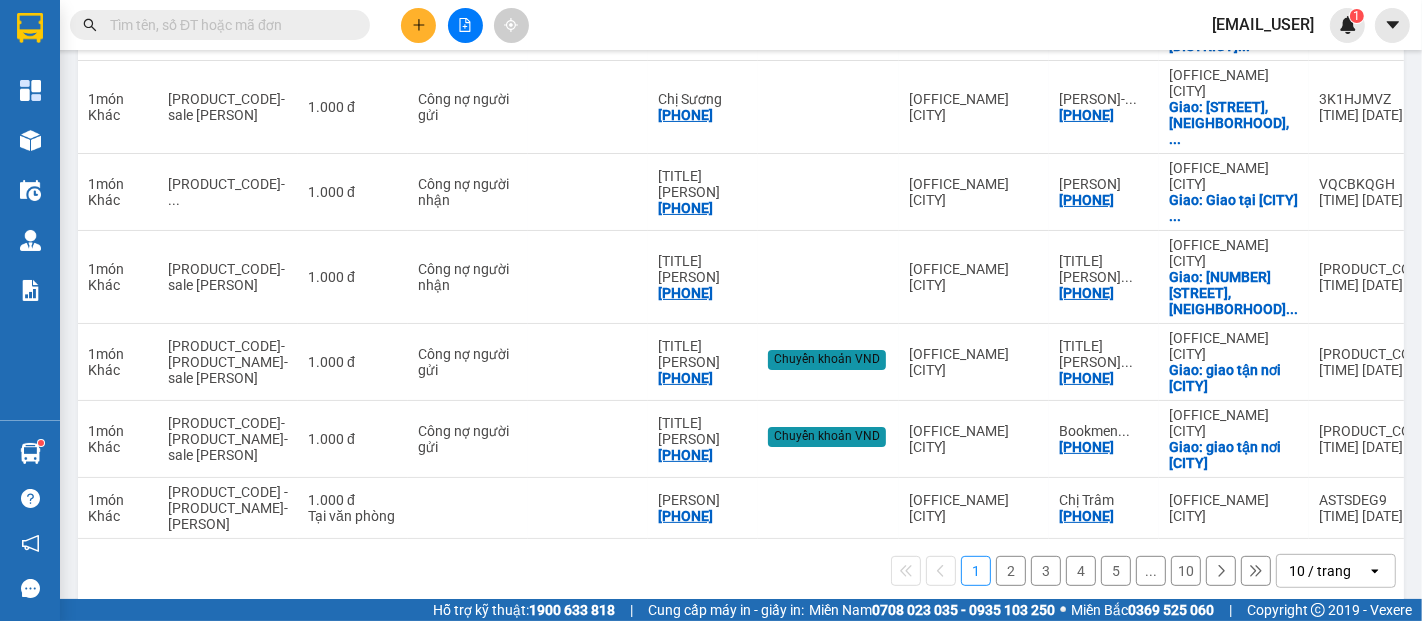 click on "2" at bounding box center [1011, 571] 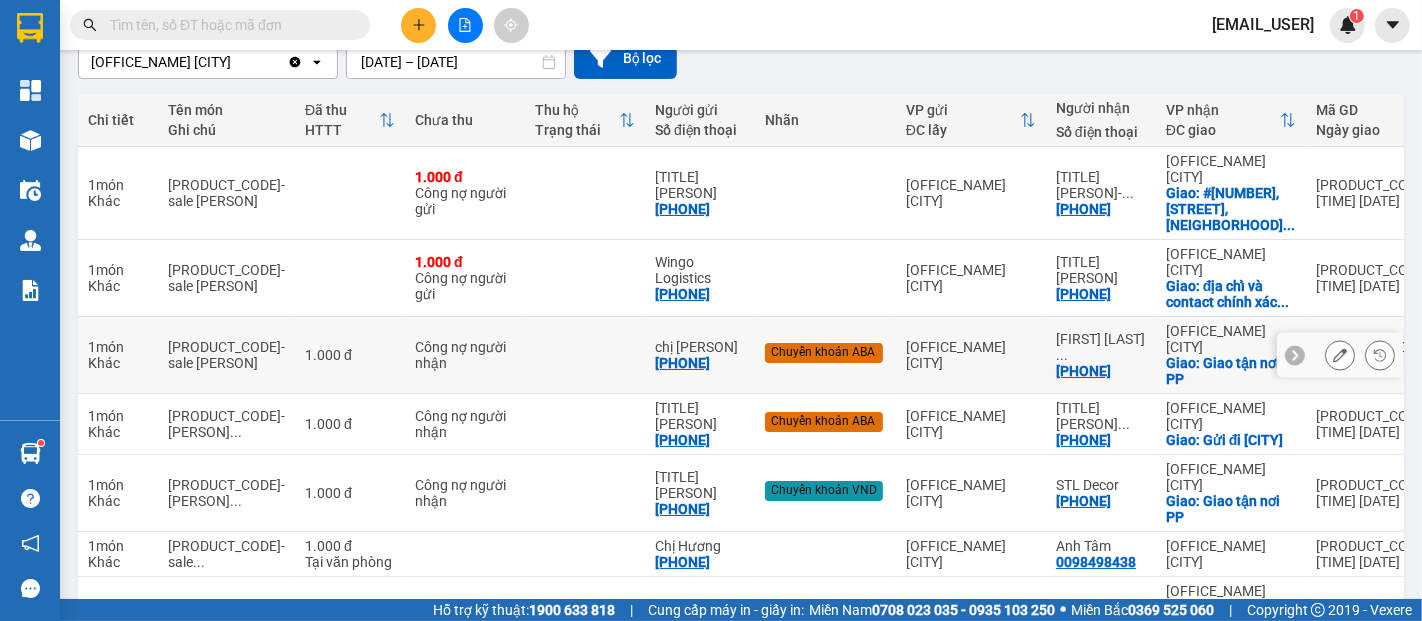 scroll, scrollTop: 222, scrollLeft: 0, axis: vertical 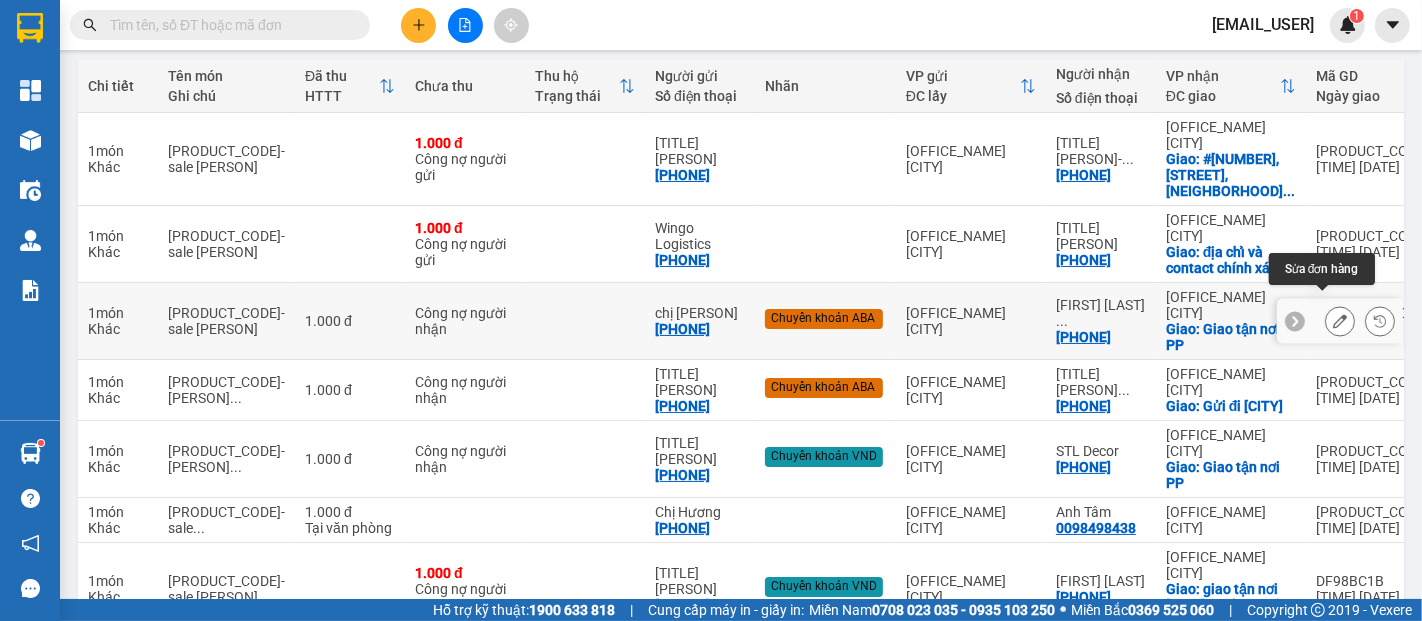 click 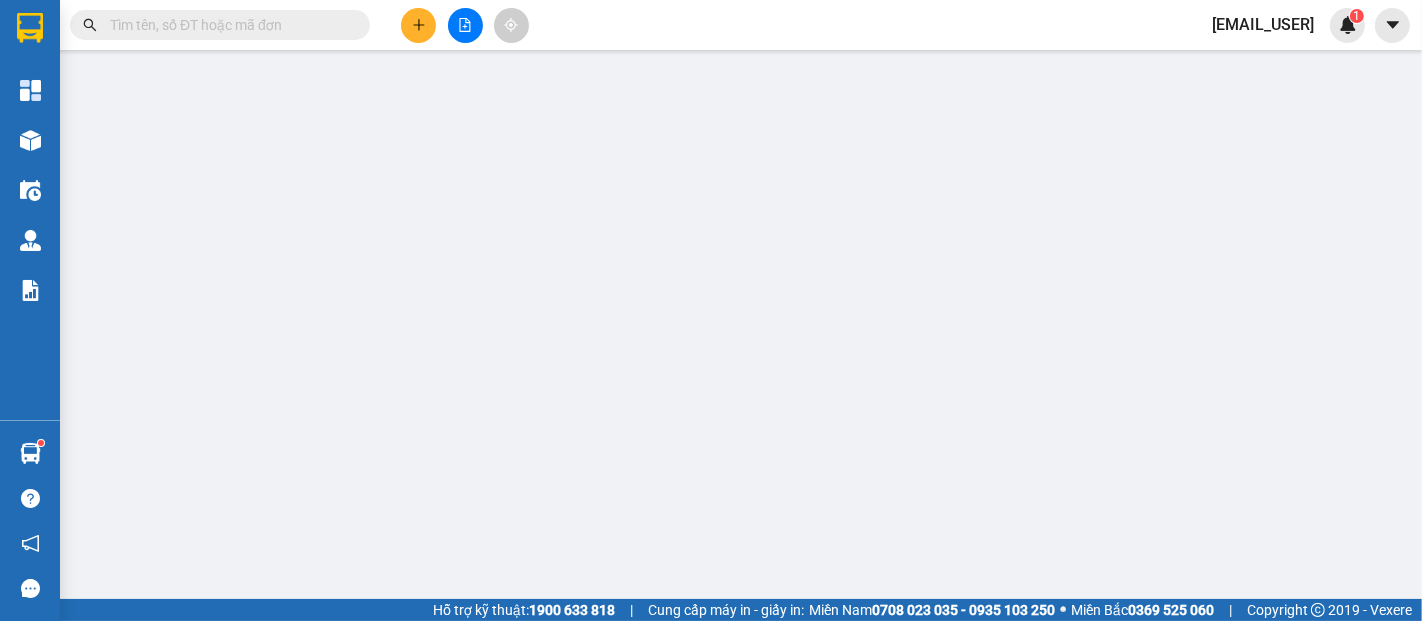 scroll, scrollTop: 0, scrollLeft: 0, axis: both 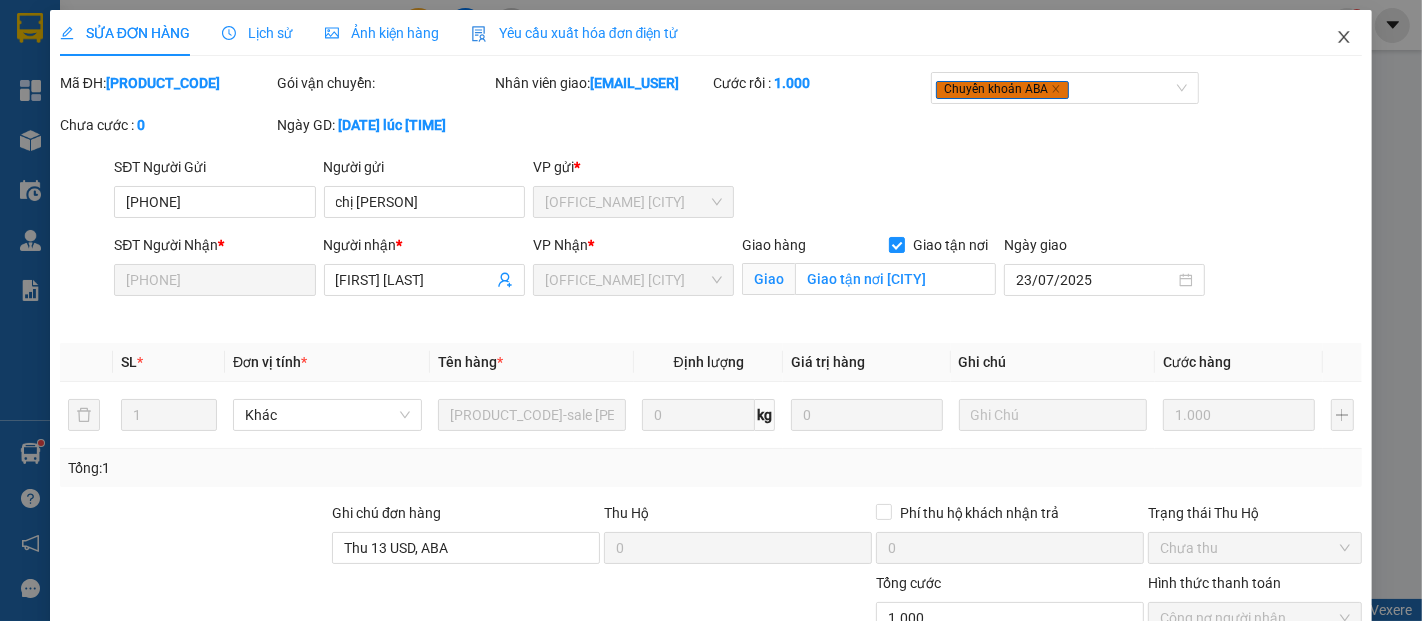 click 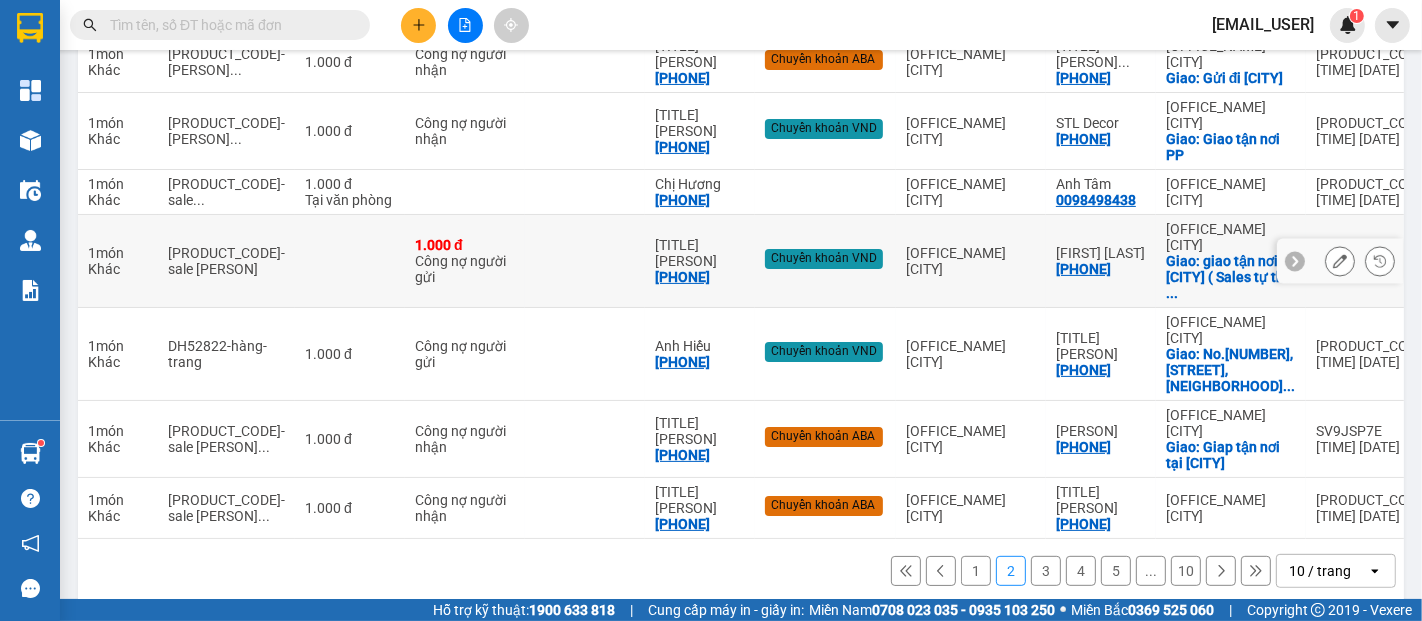 scroll, scrollTop: 566, scrollLeft: 0, axis: vertical 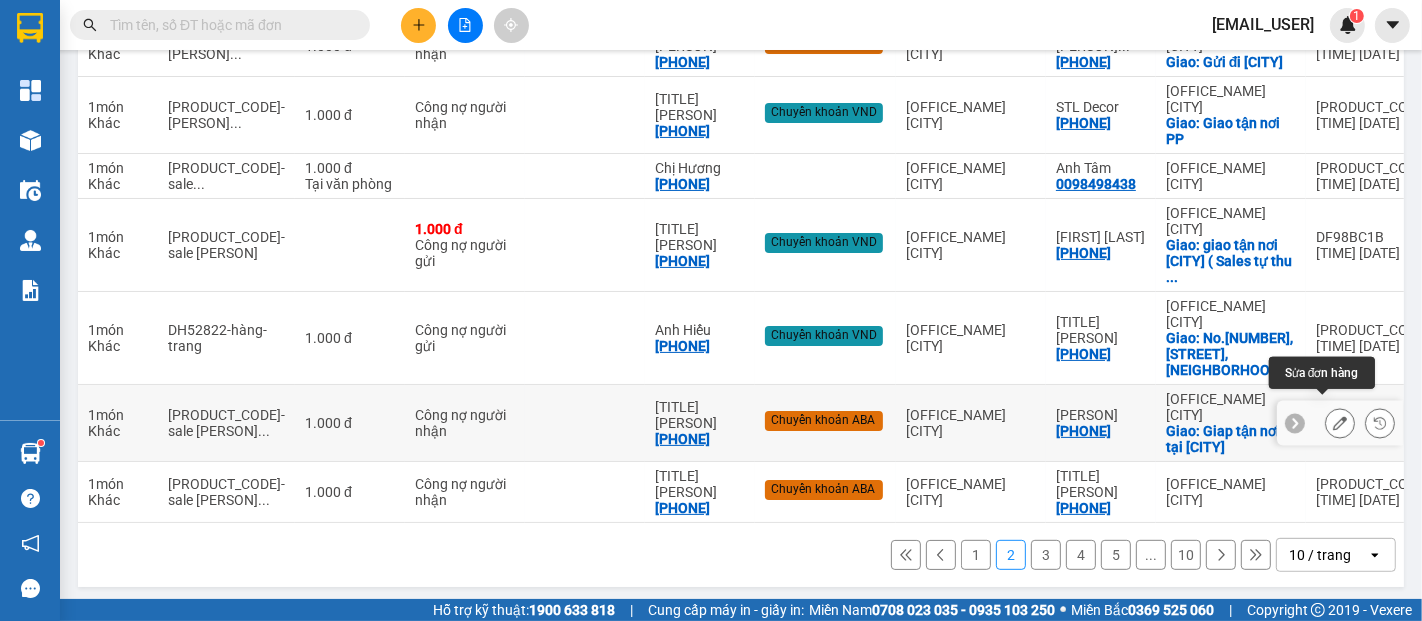 click 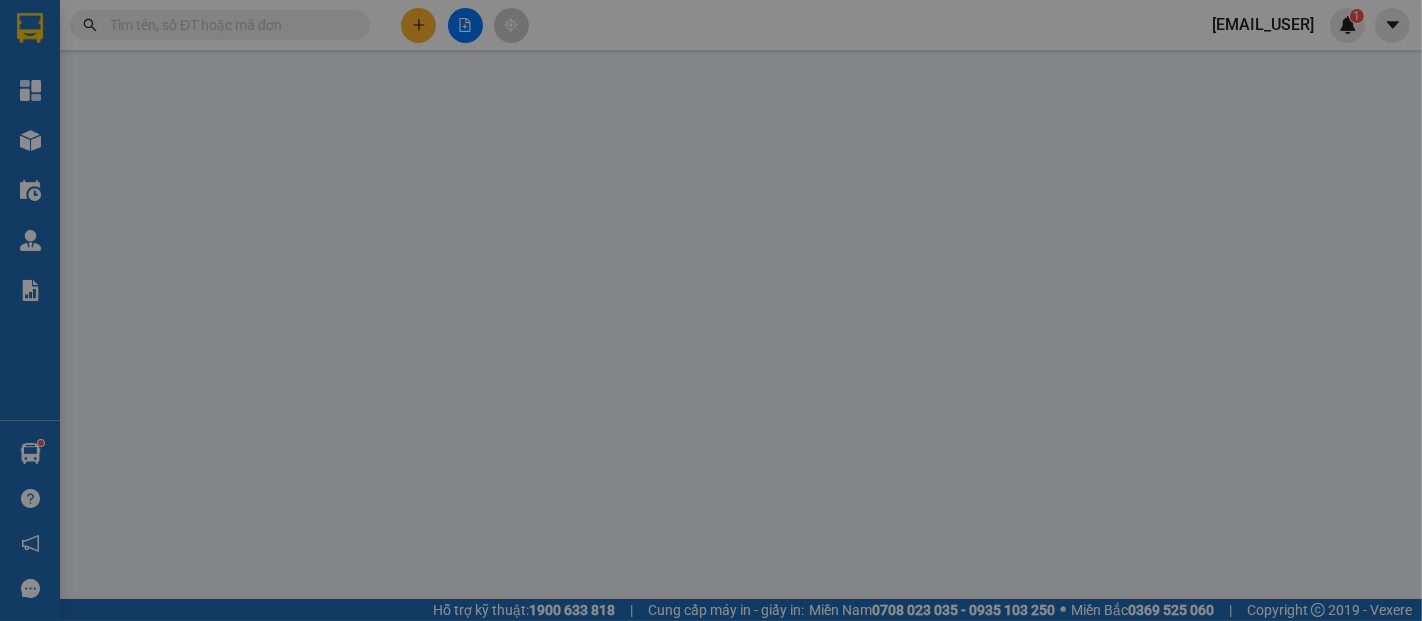 type on "[PHONE]" 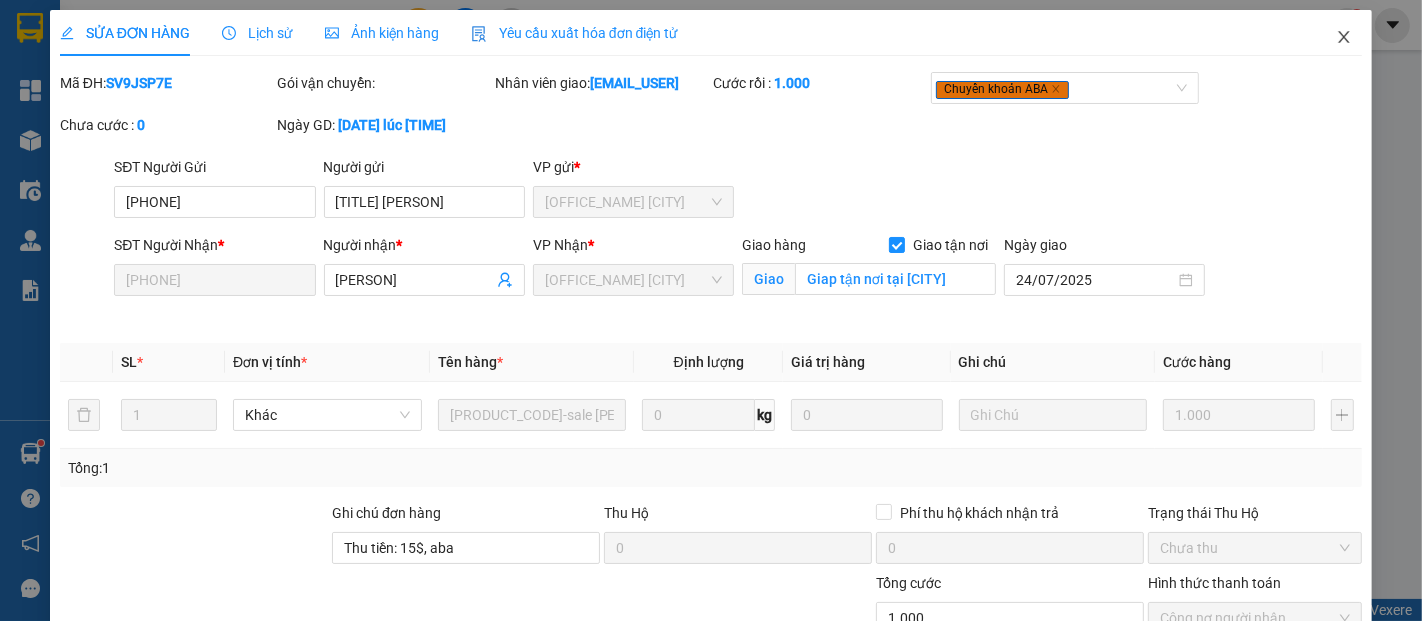 click 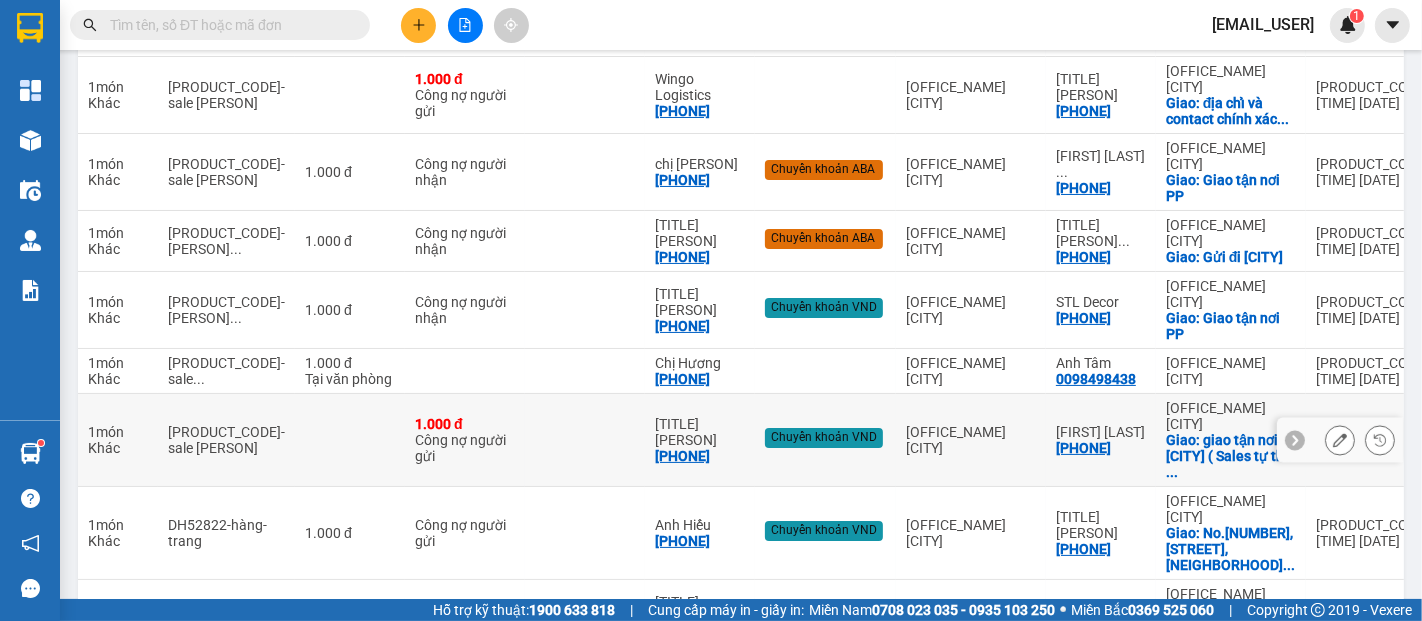 scroll, scrollTop: 566, scrollLeft: 0, axis: vertical 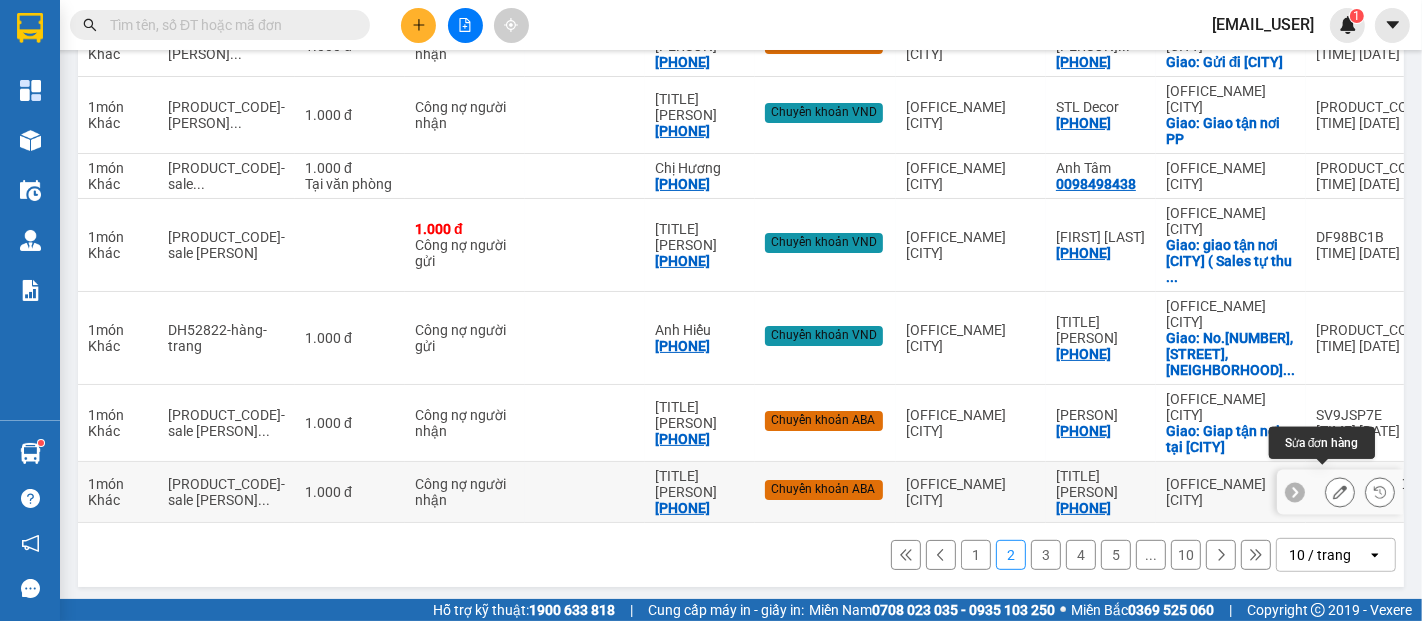 click 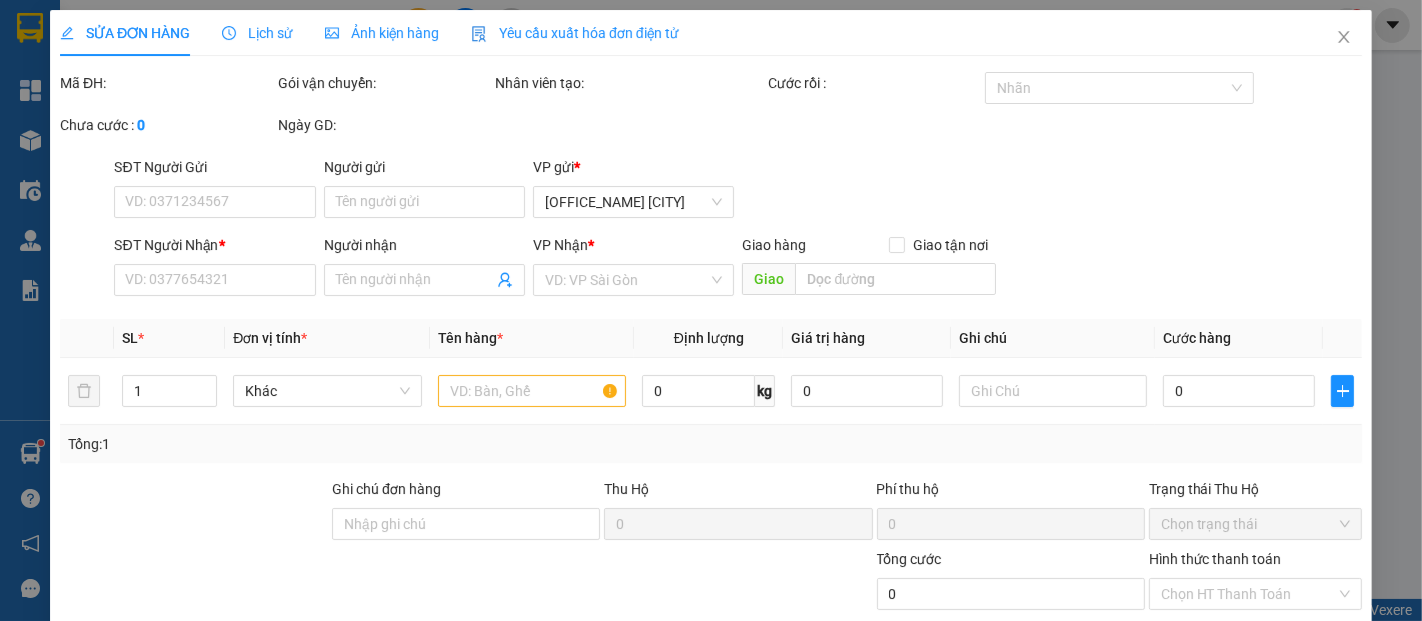 type on "[PHONE]" 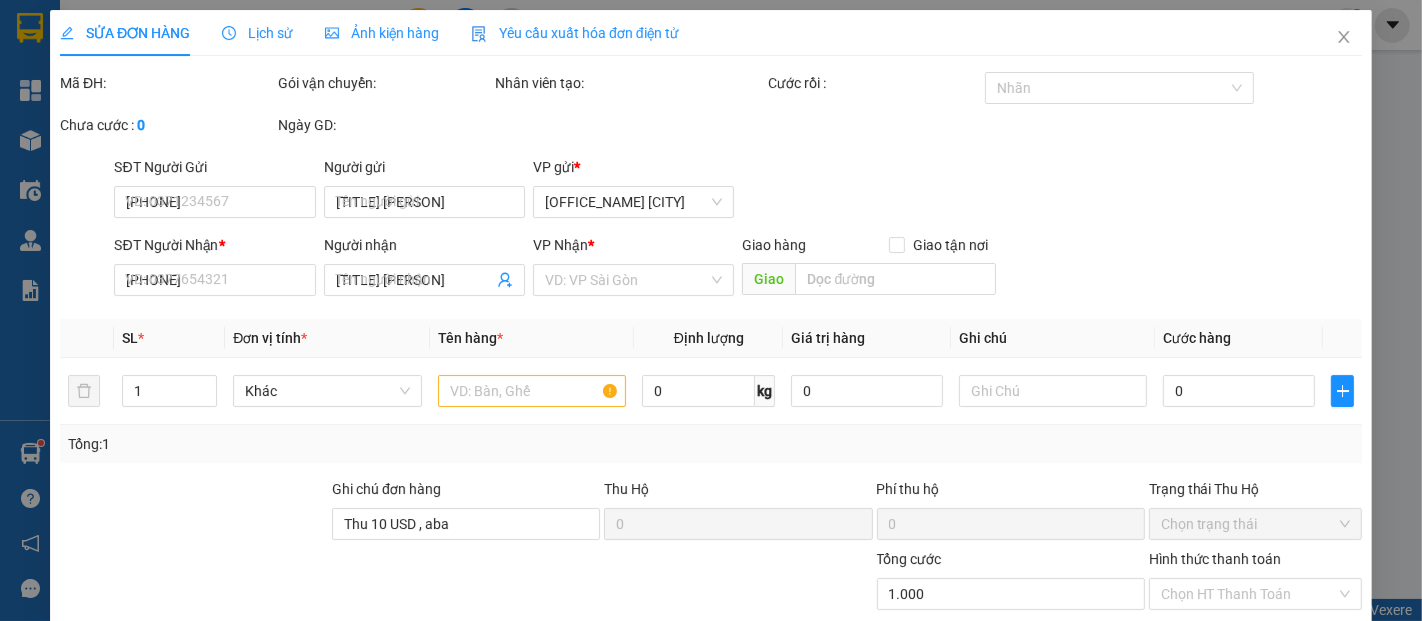 scroll, scrollTop: 0, scrollLeft: 0, axis: both 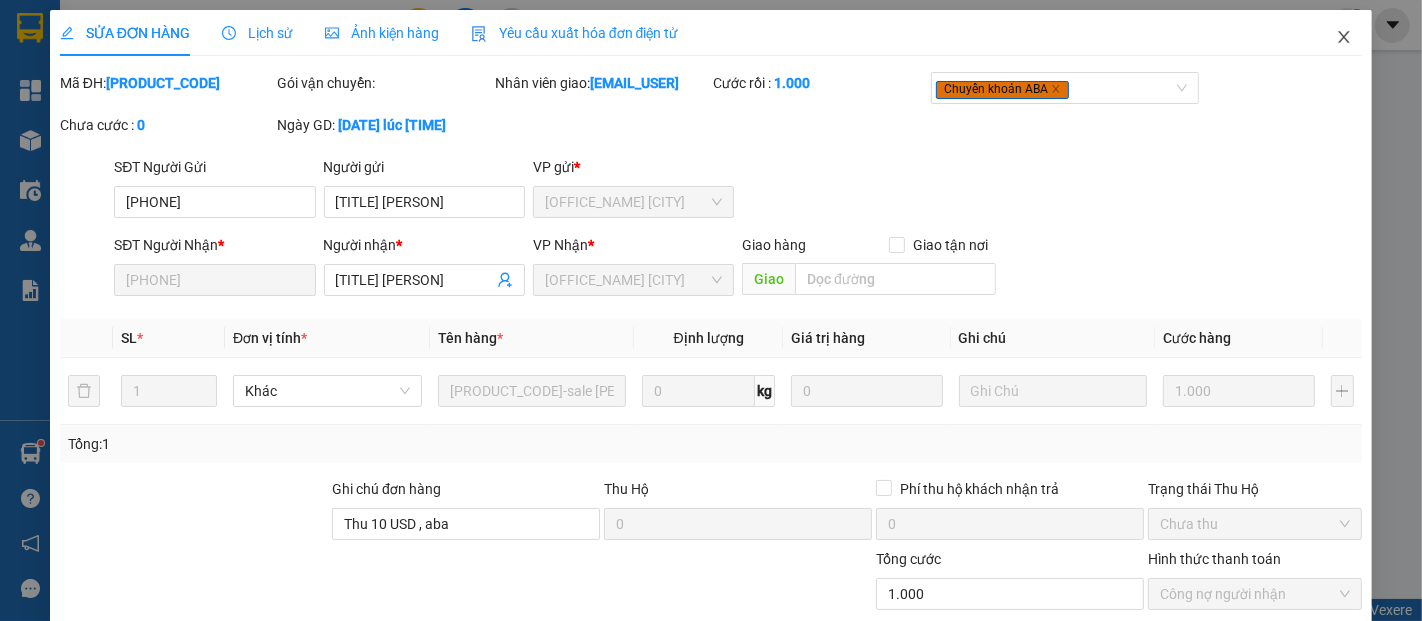 click 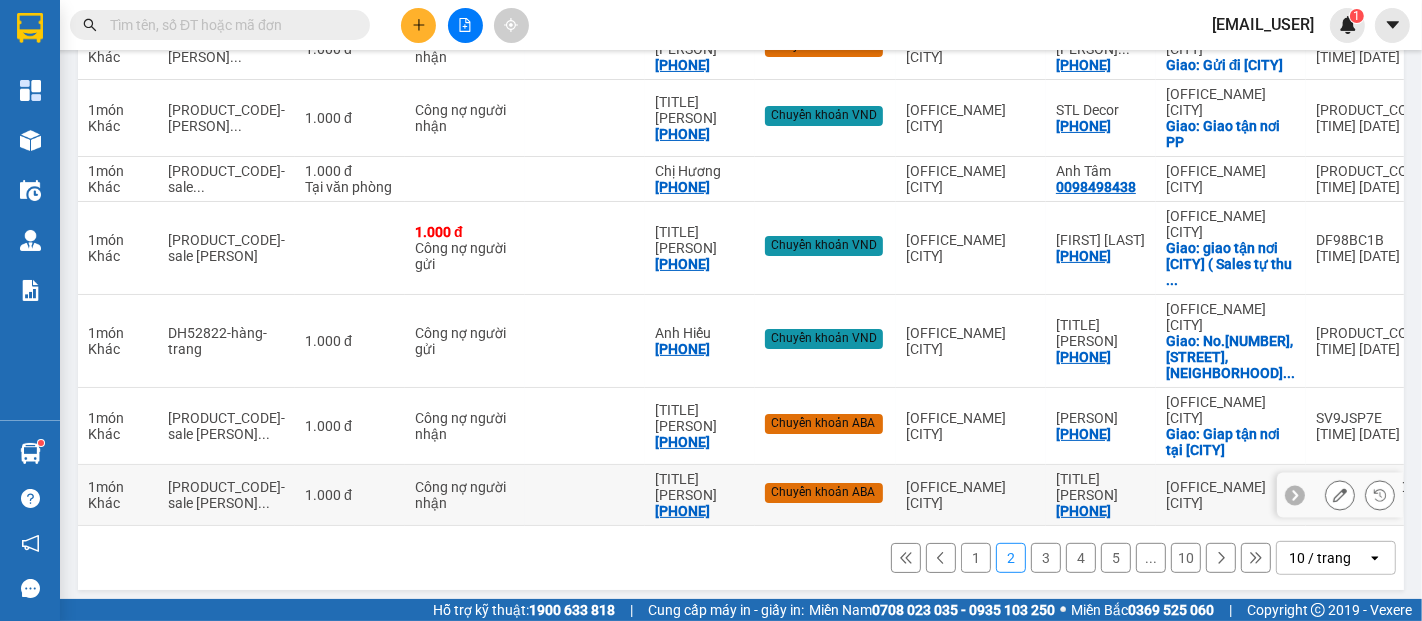 scroll, scrollTop: 566, scrollLeft: 0, axis: vertical 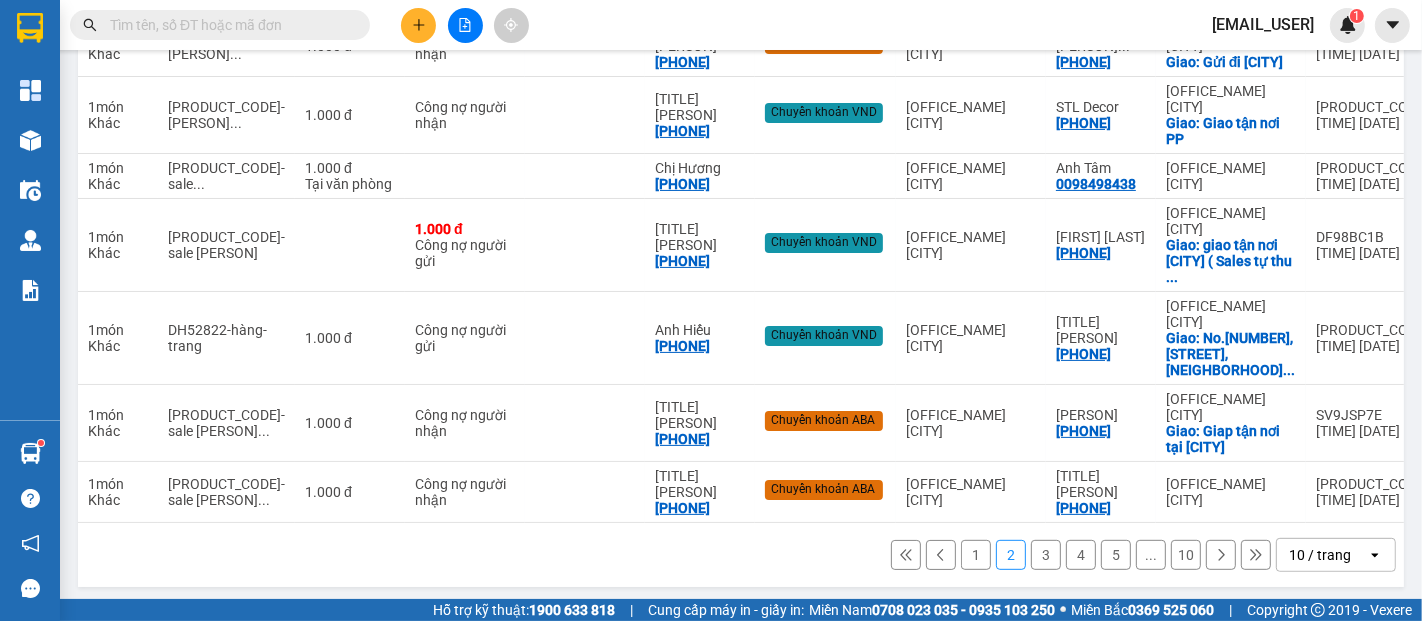click on "3" at bounding box center (1046, 555) 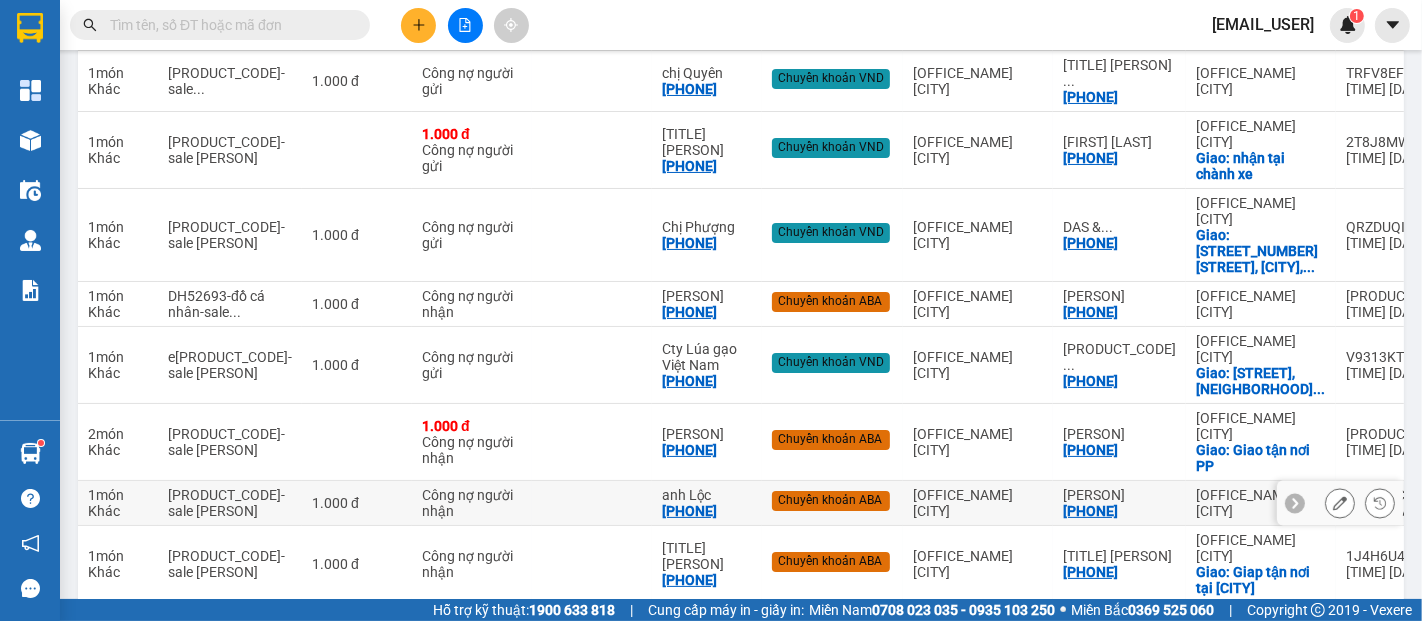 scroll, scrollTop: 370, scrollLeft: 0, axis: vertical 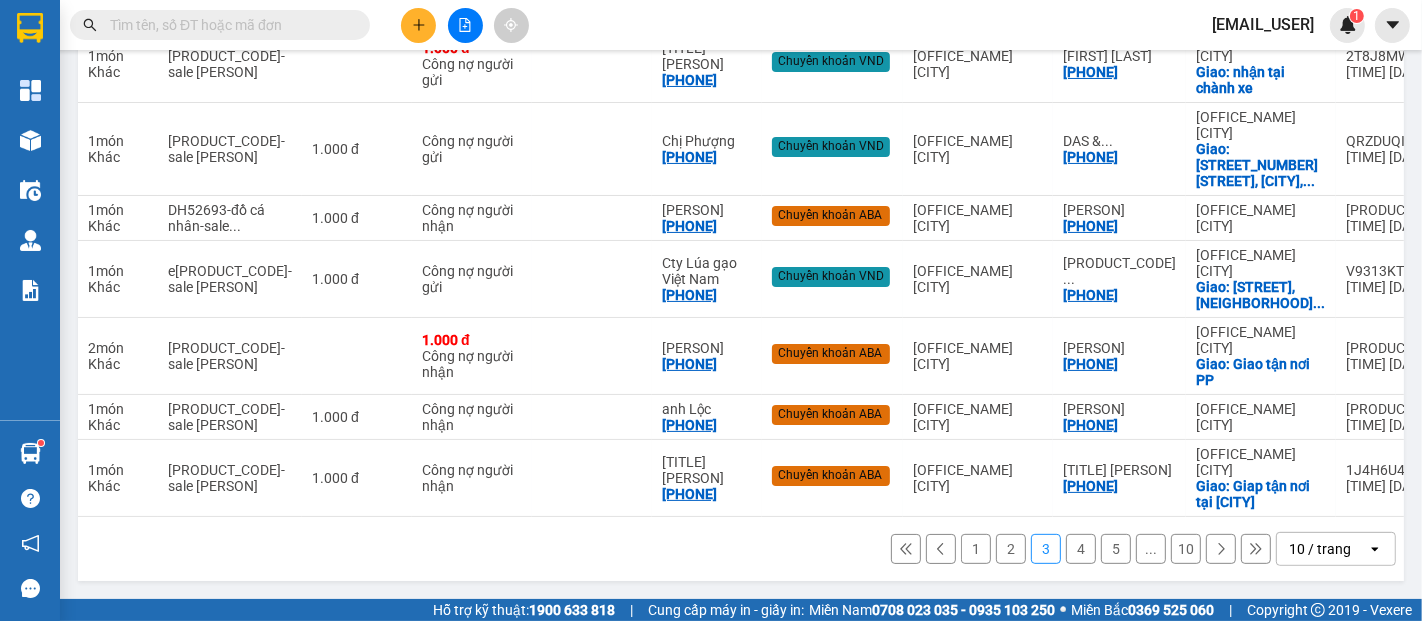 click on "2" at bounding box center (1011, 549) 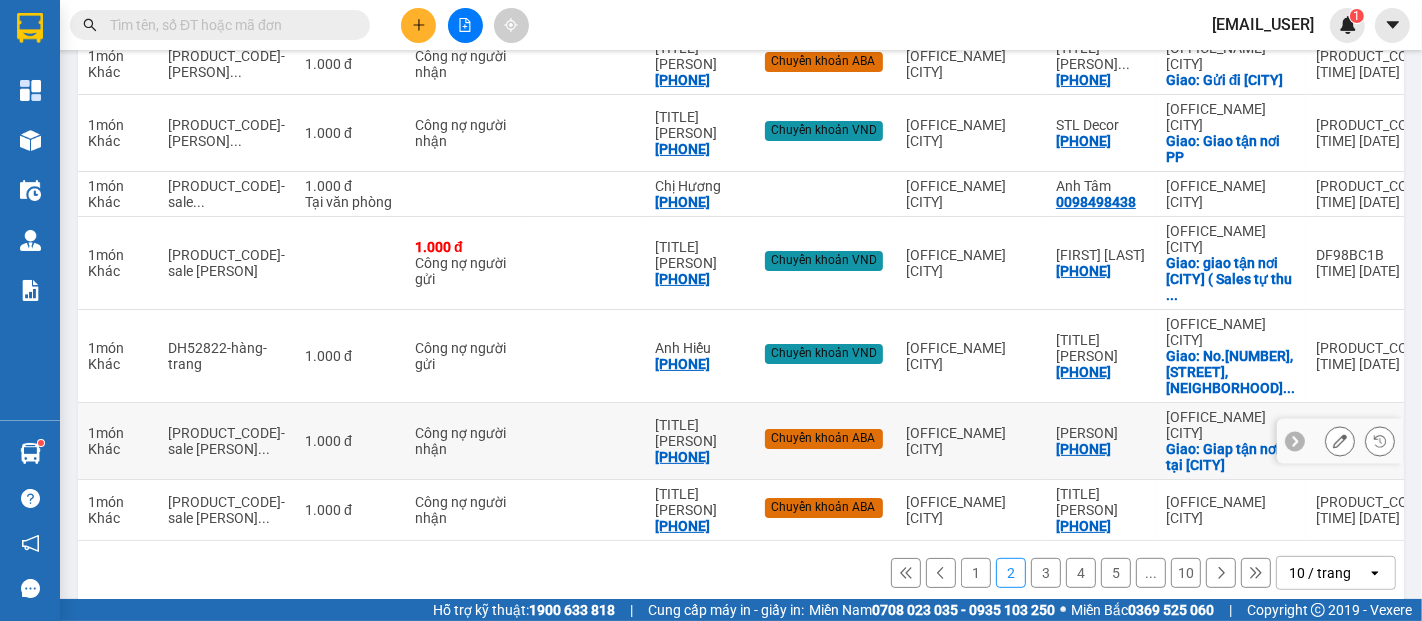 scroll, scrollTop: 551, scrollLeft: 0, axis: vertical 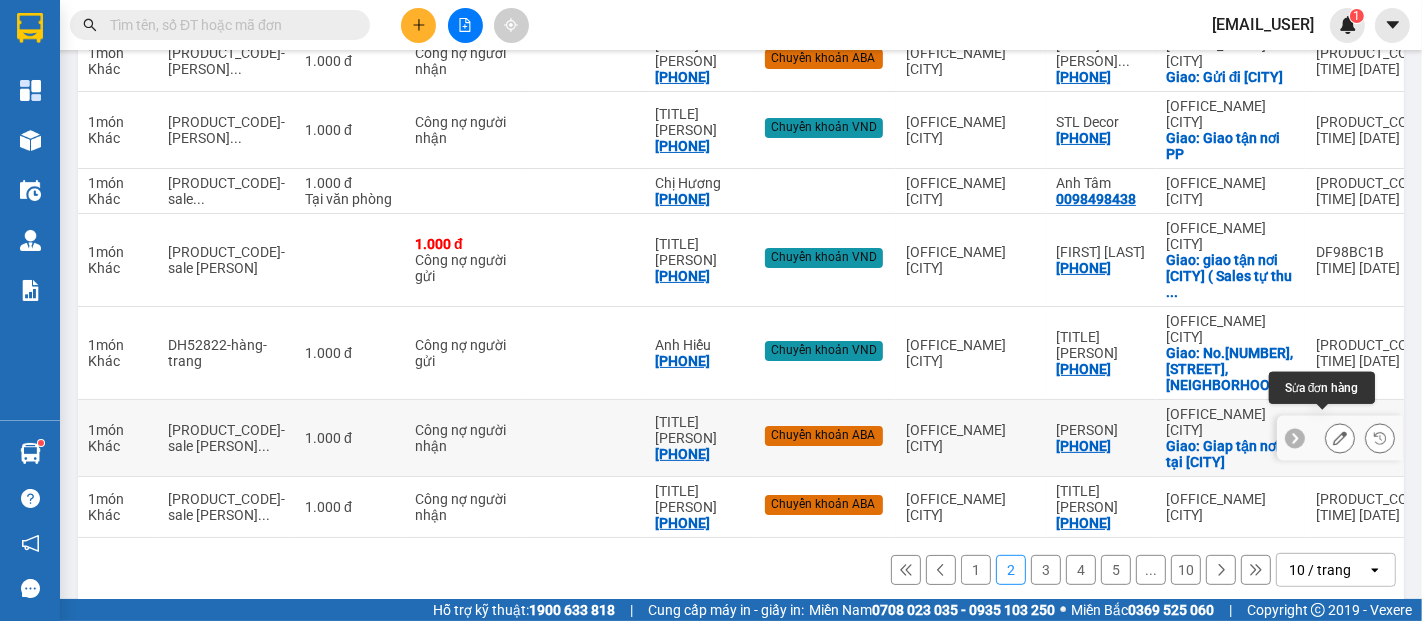 click 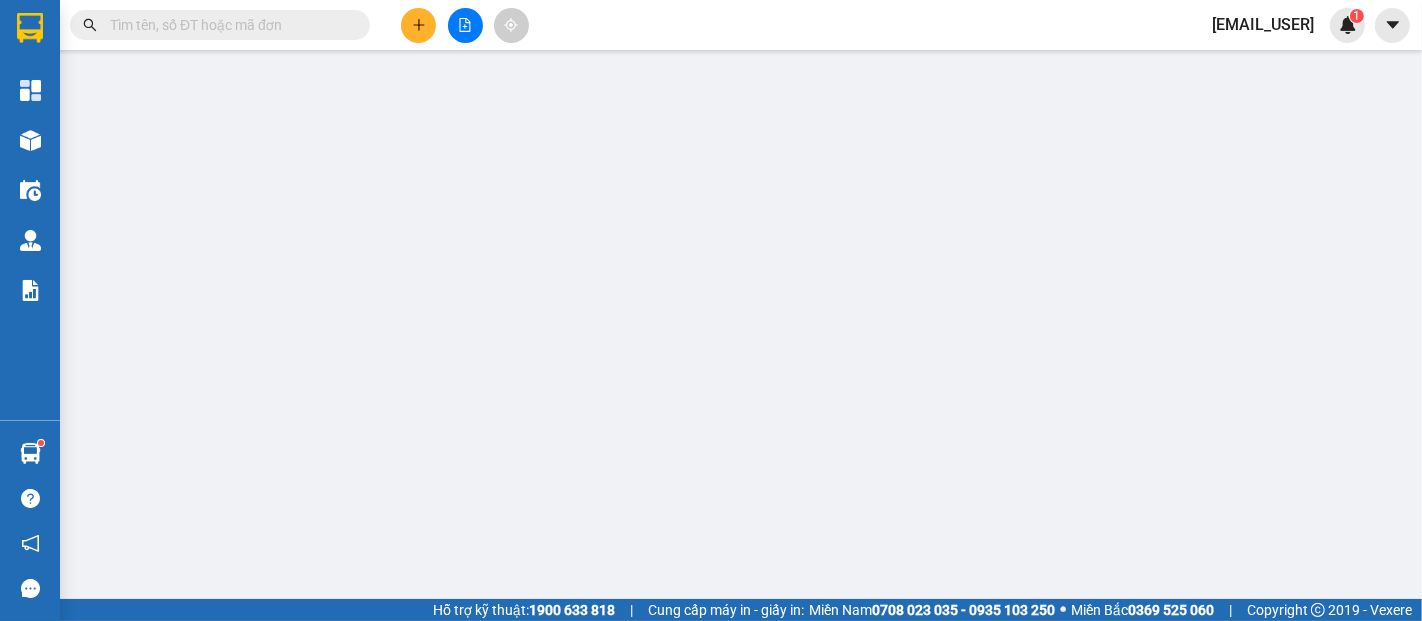 type on "[PHONE]" 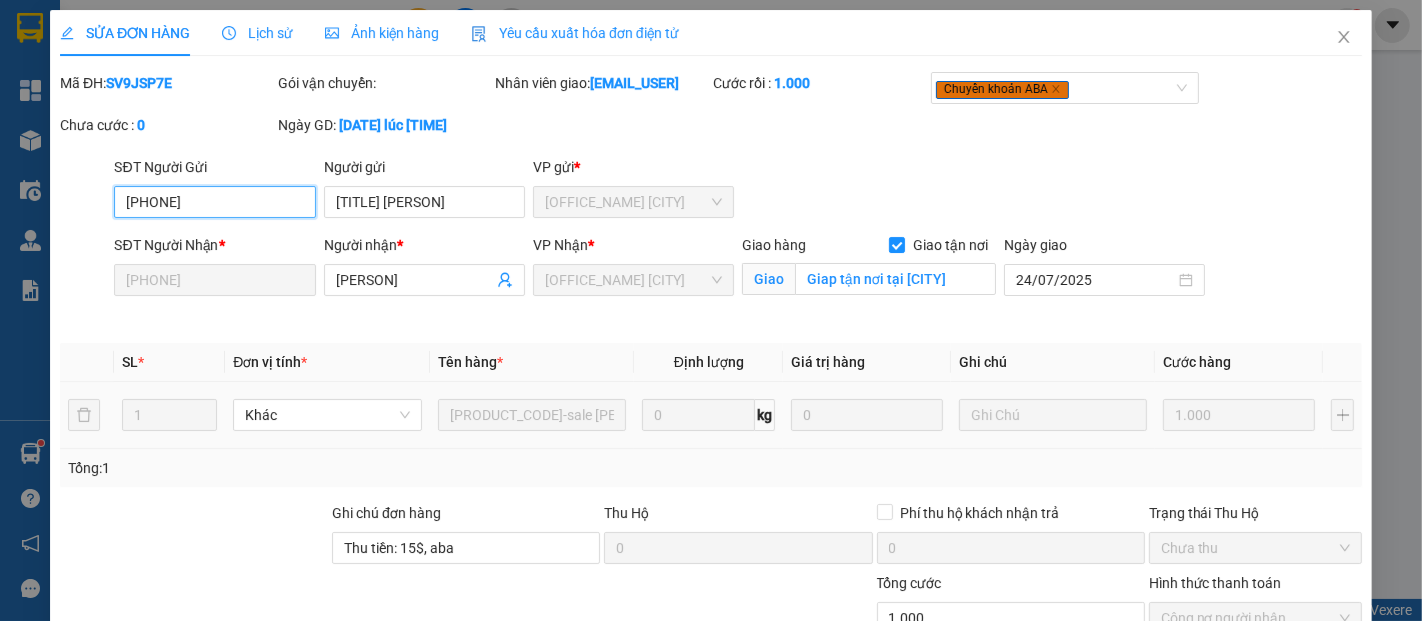 scroll, scrollTop: 0, scrollLeft: 0, axis: both 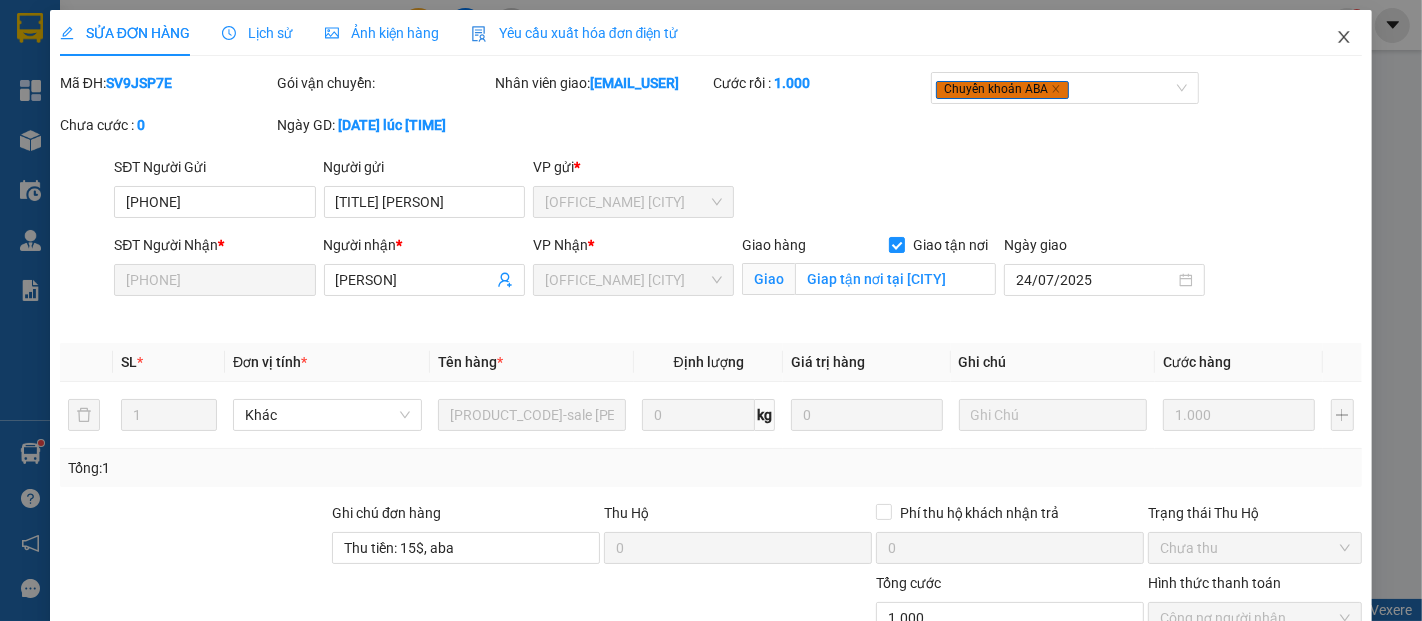 click 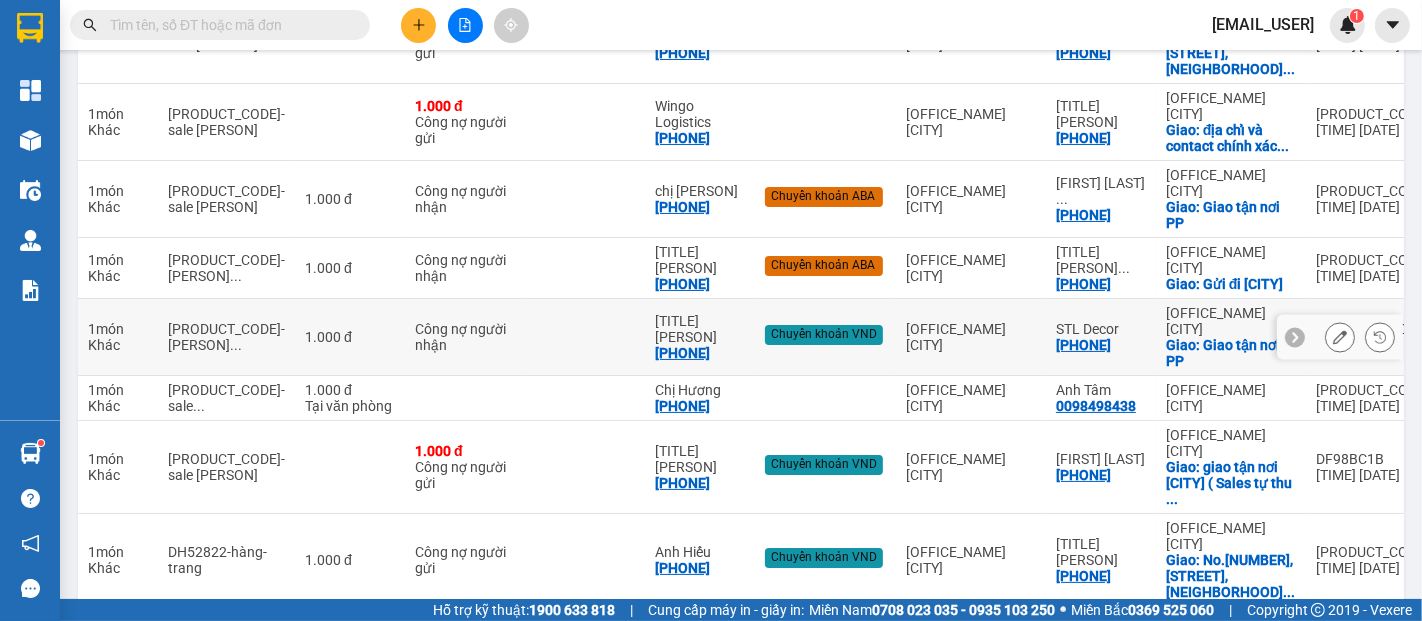 scroll, scrollTop: 566, scrollLeft: 0, axis: vertical 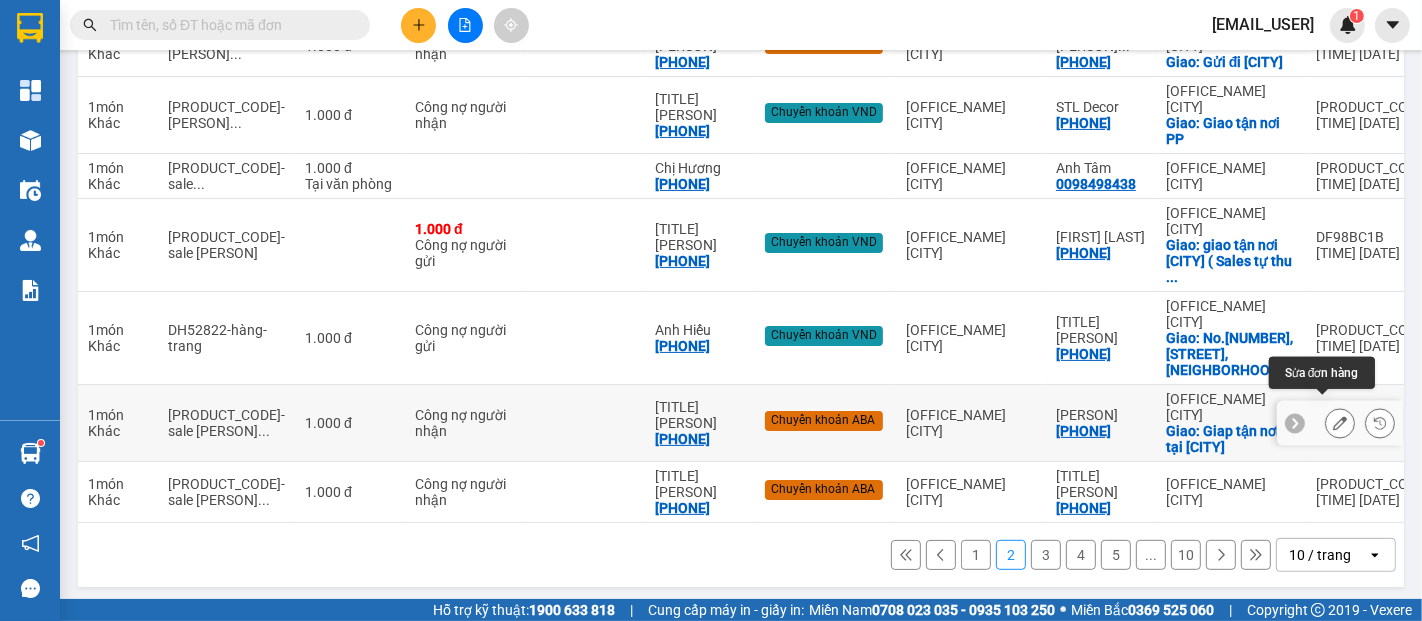 click 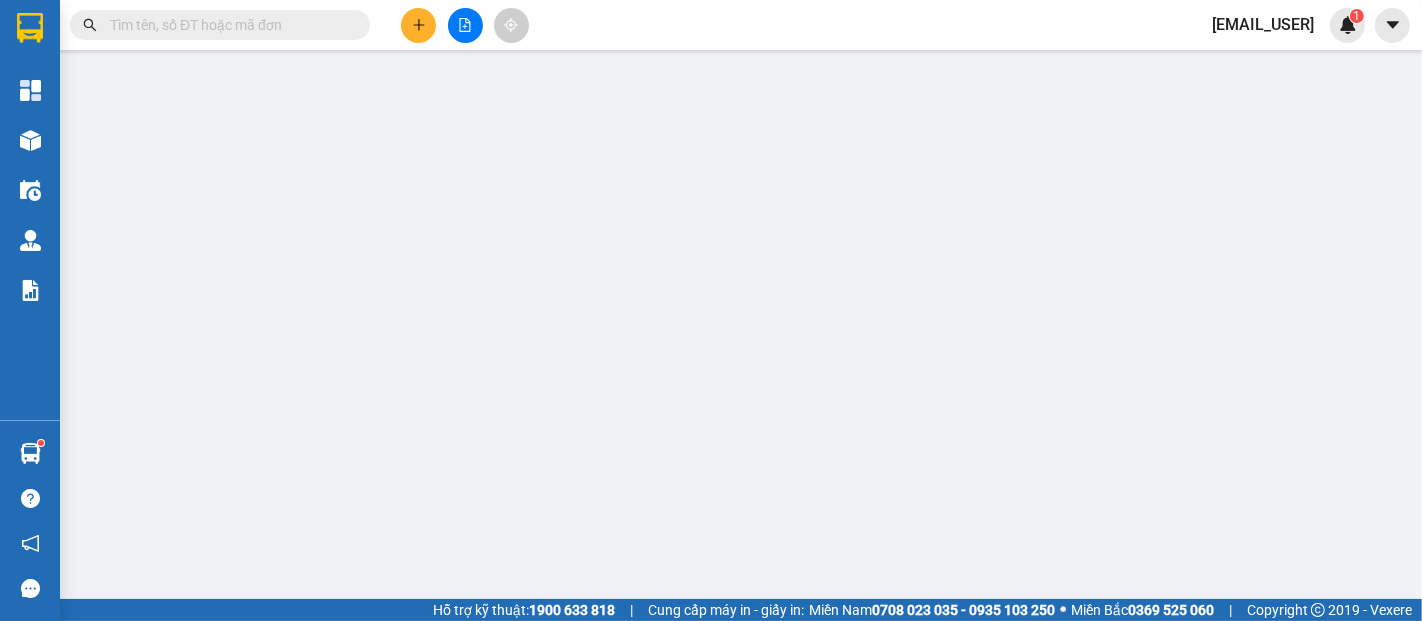 type on "[PHONE]" 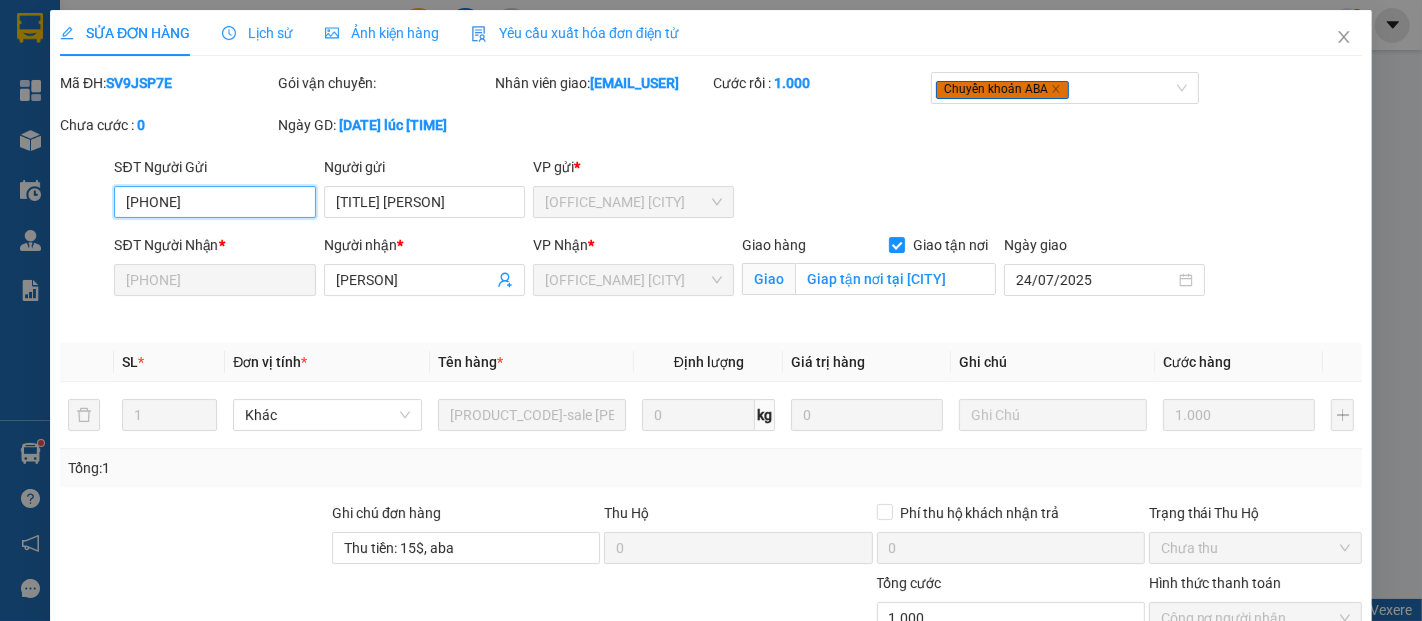 scroll, scrollTop: 0, scrollLeft: 0, axis: both 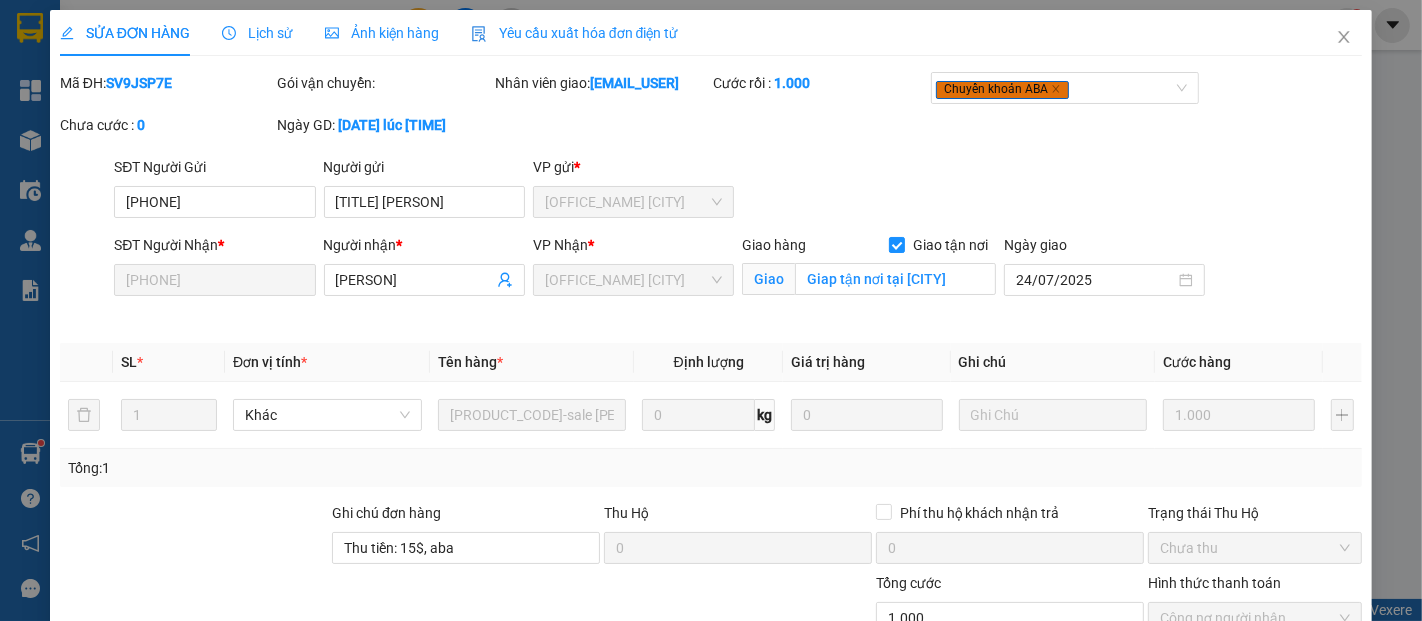 click on "Lịch sử" at bounding box center [257, 33] 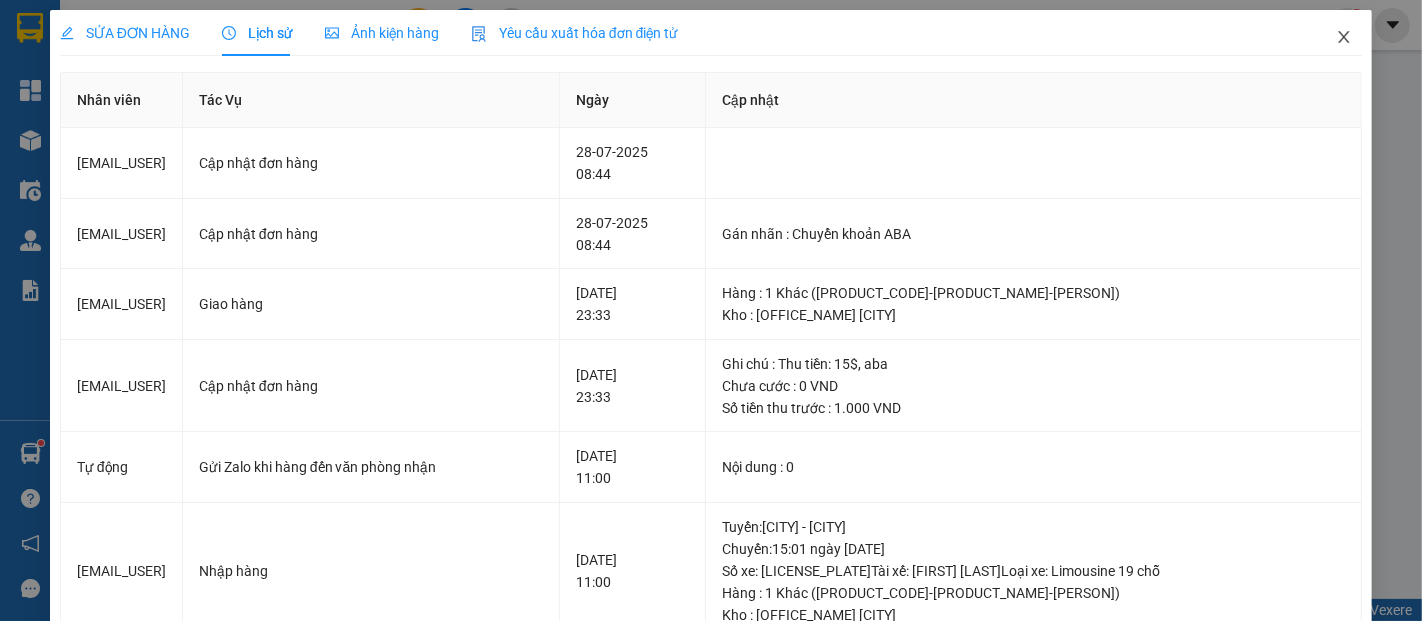 click 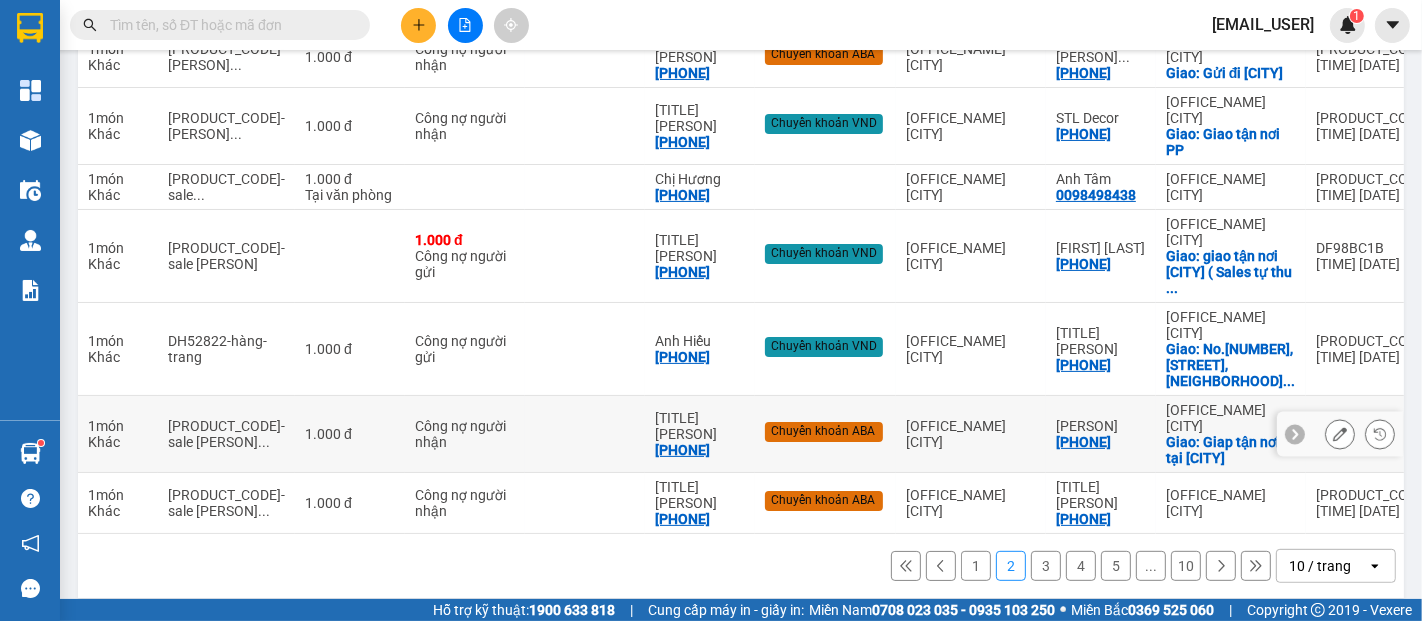 scroll, scrollTop: 566, scrollLeft: 0, axis: vertical 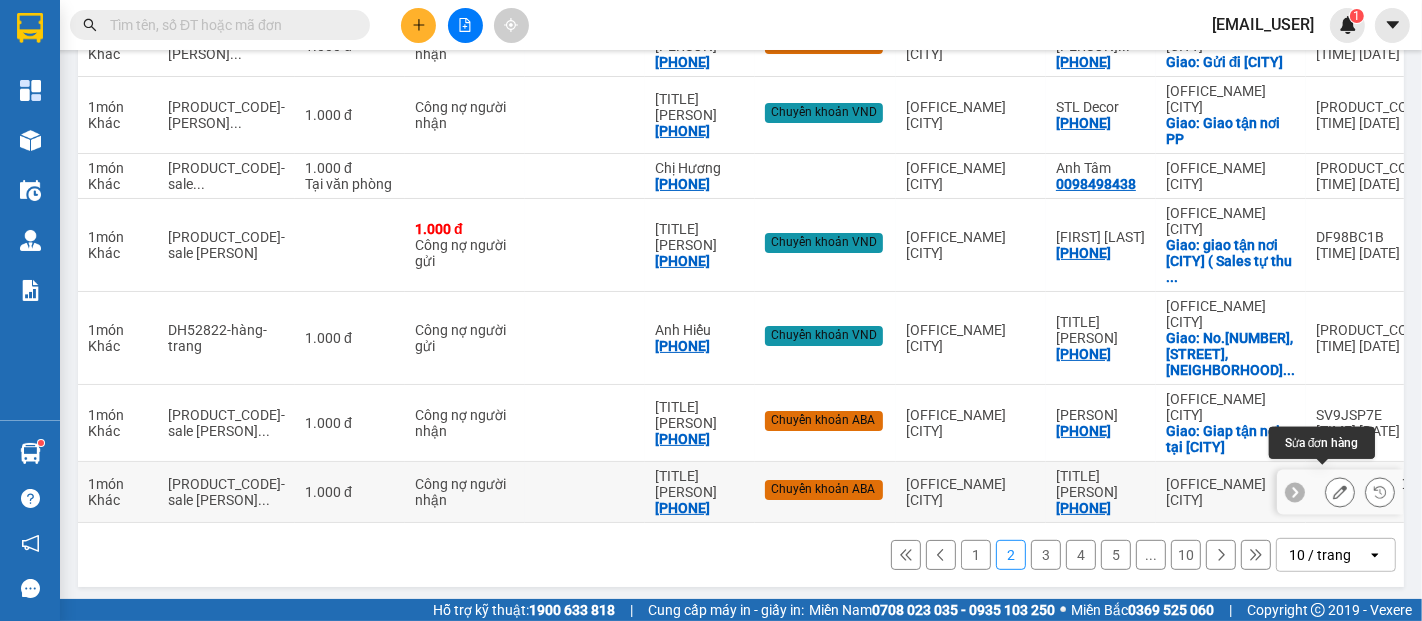 click 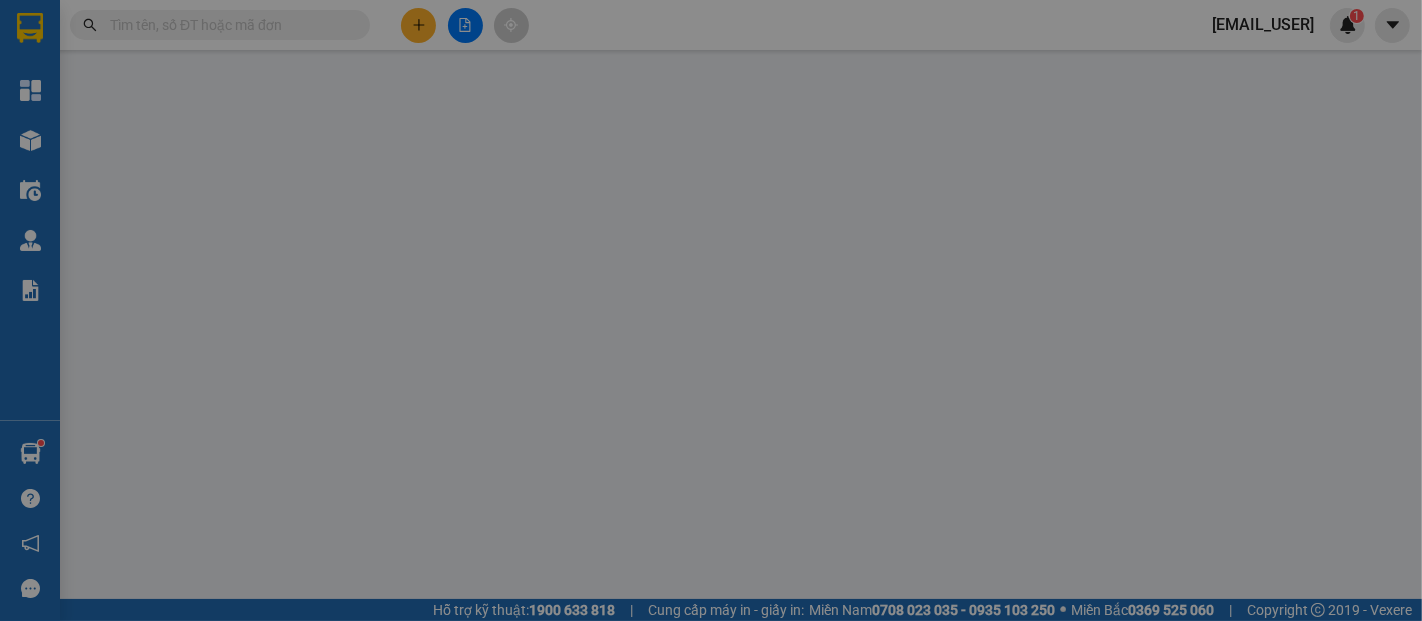 scroll, scrollTop: 0, scrollLeft: 0, axis: both 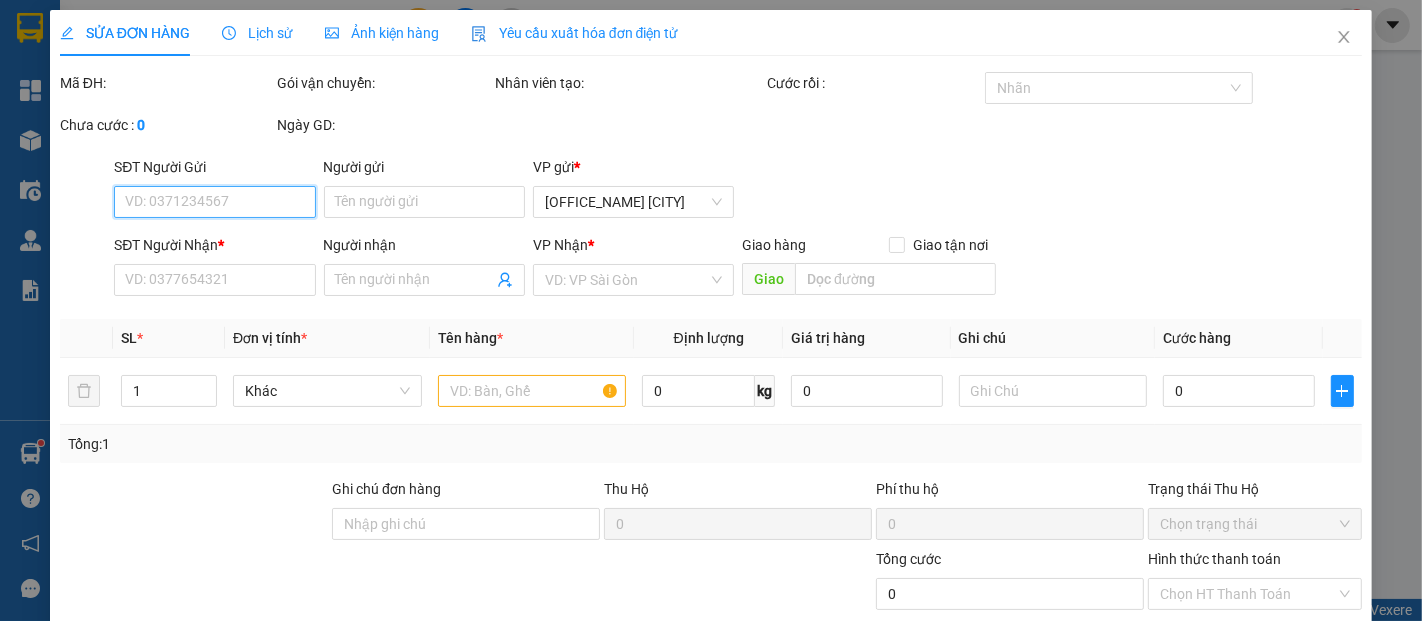 type on "[PHONE]" 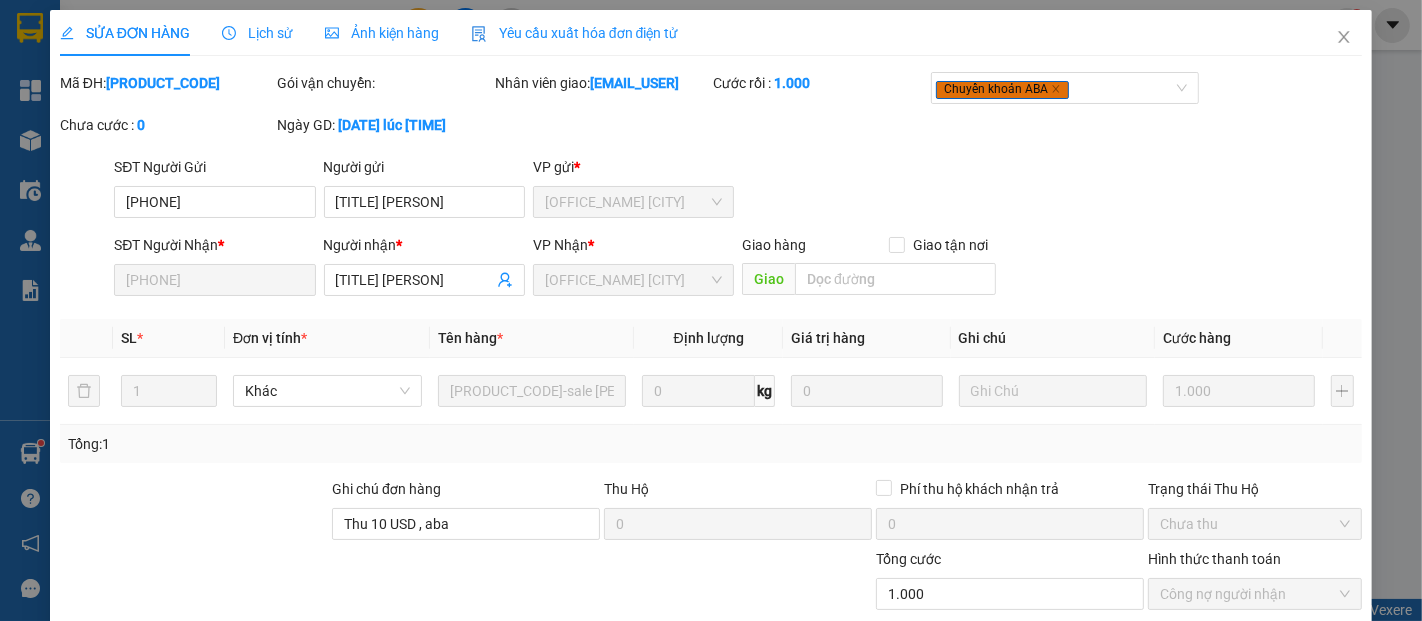 click on "Ảnh kiện hàng" at bounding box center [382, 33] 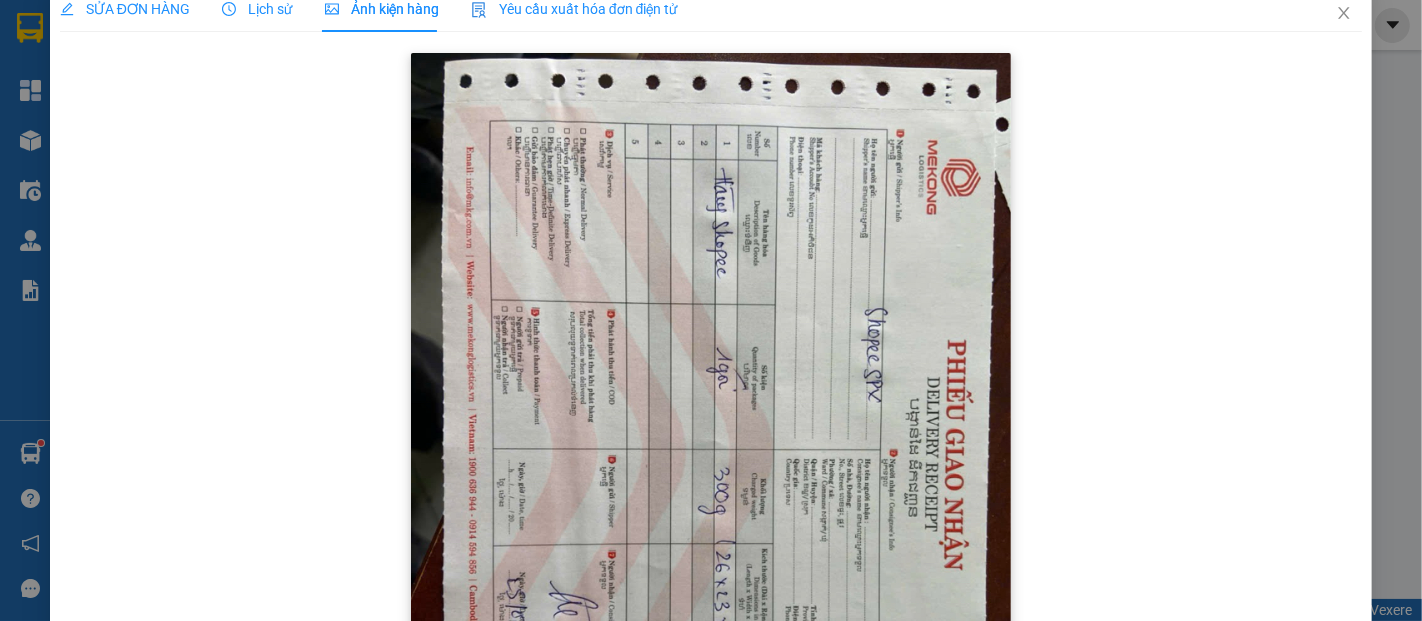 scroll, scrollTop: 0, scrollLeft: 0, axis: both 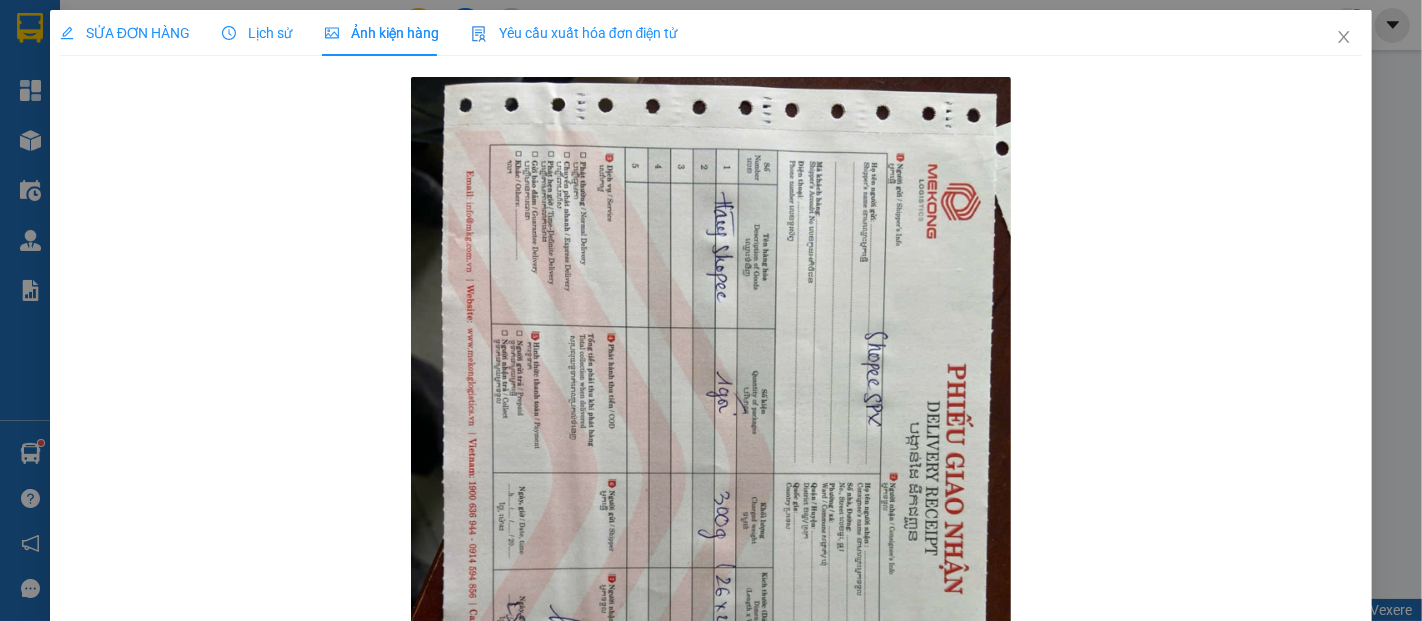 click on "SỬA ĐƠN HÀNG" at bounding box center [125, 33] 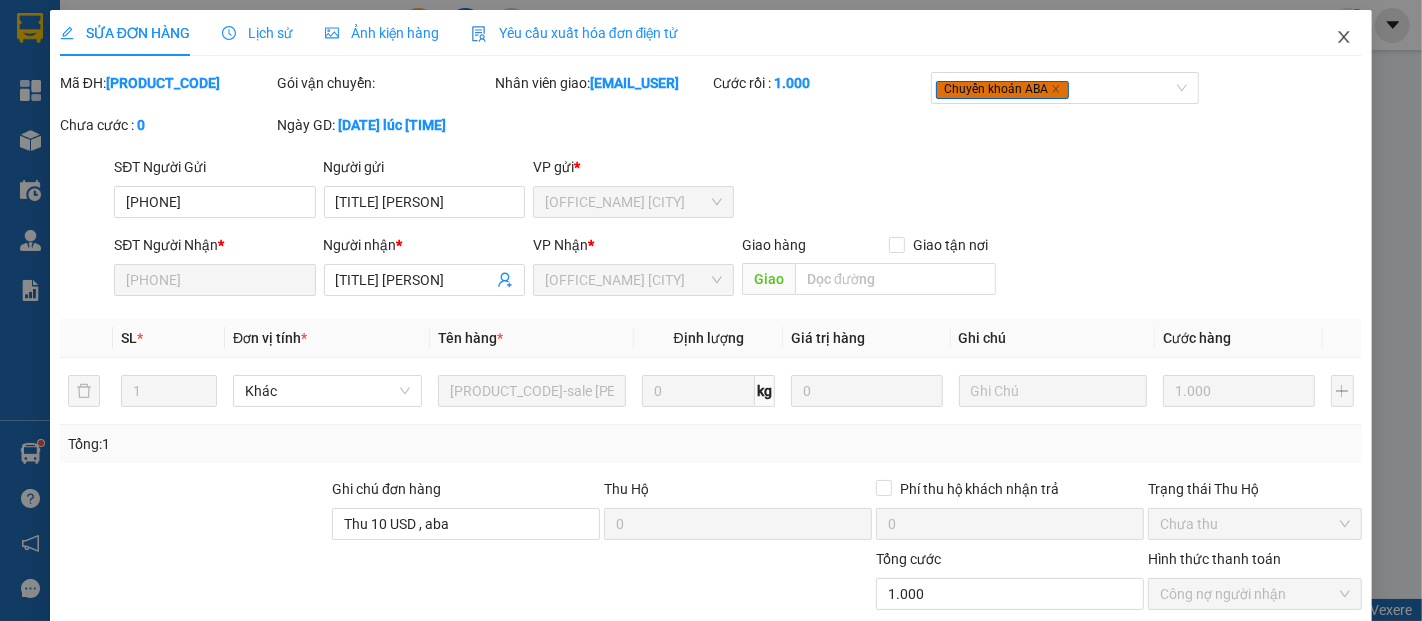 click 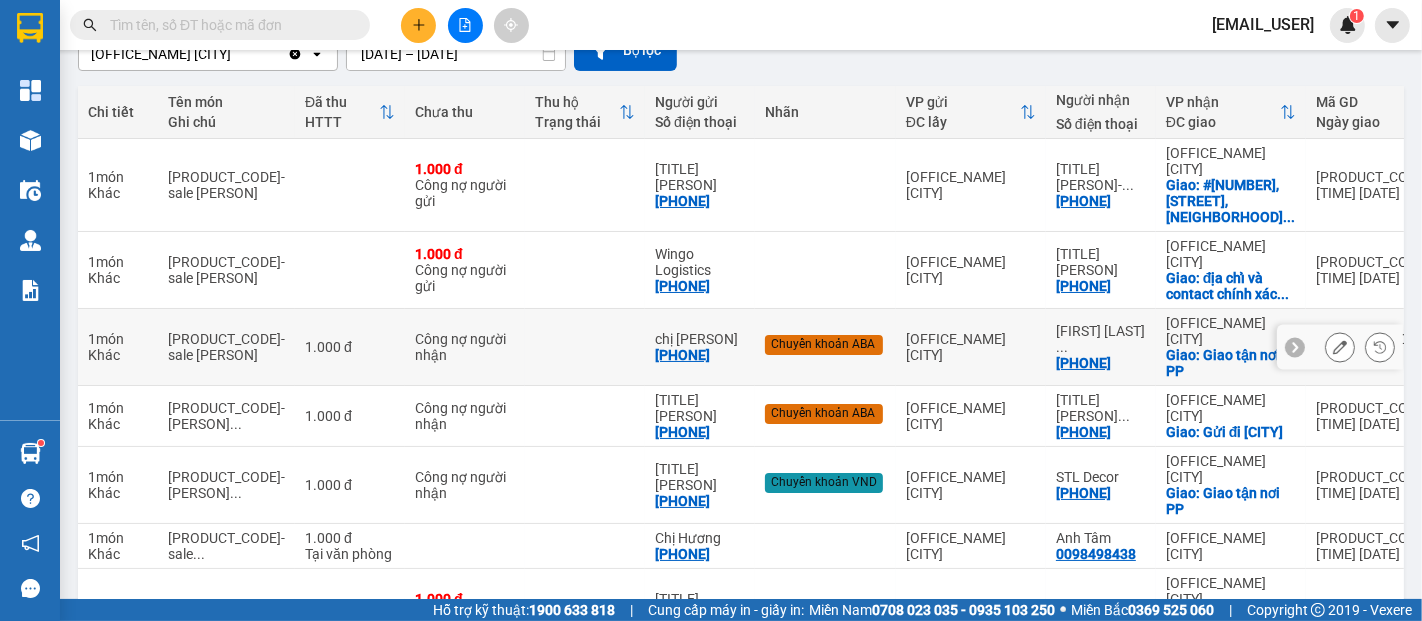 scroll, scrollTop: 270, scrollLeft: 0, axis: vertical 